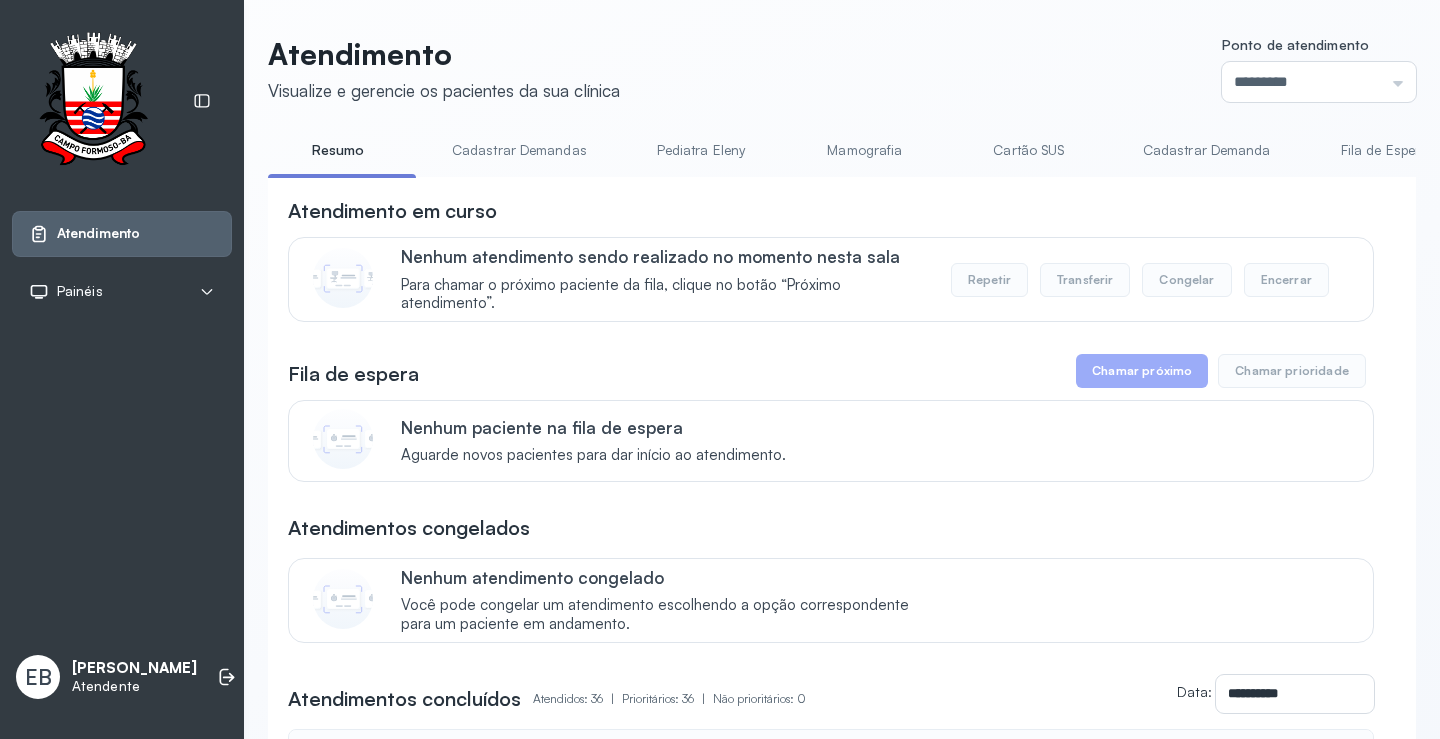 scroll, scrollTop: 0, scrollLeft: 0, axis: both 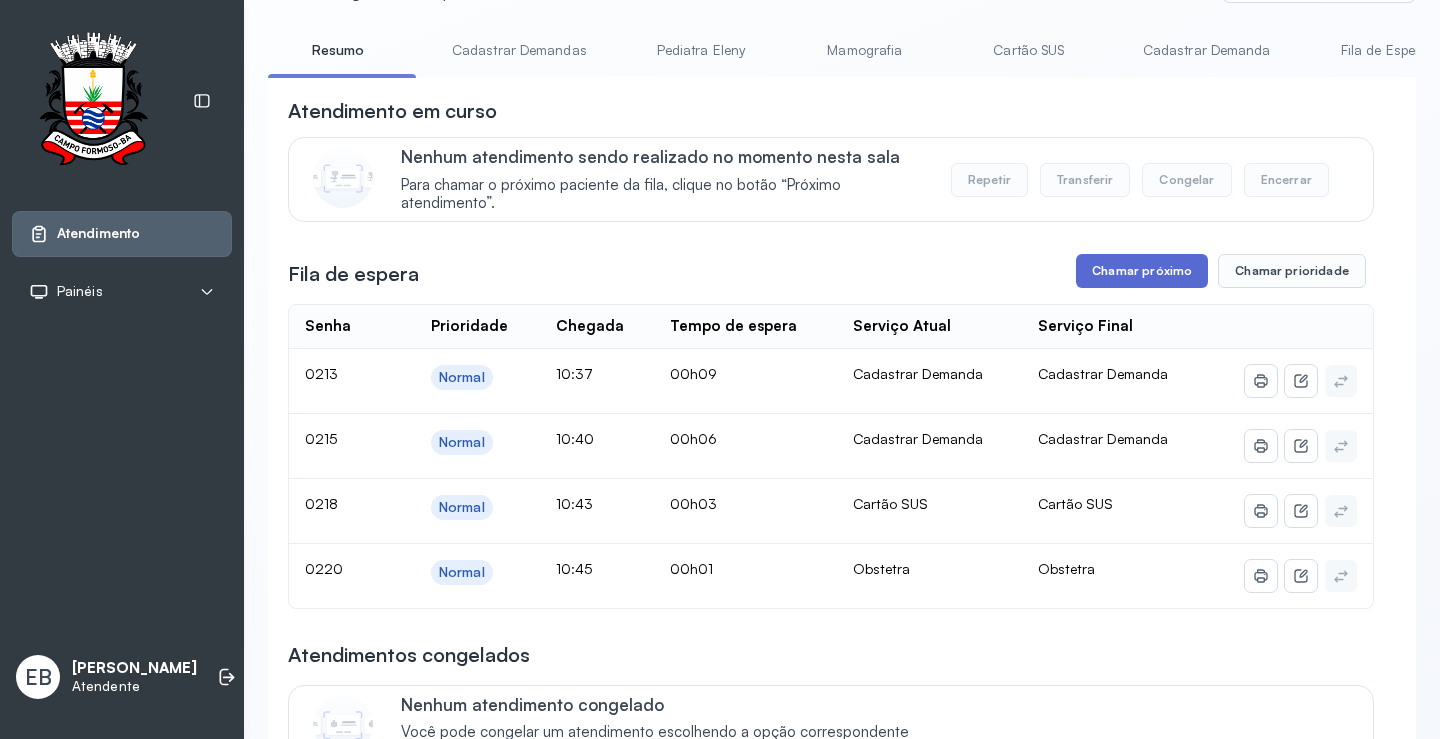 click on "Chamar próximo" at bounding box center (1142, 271) 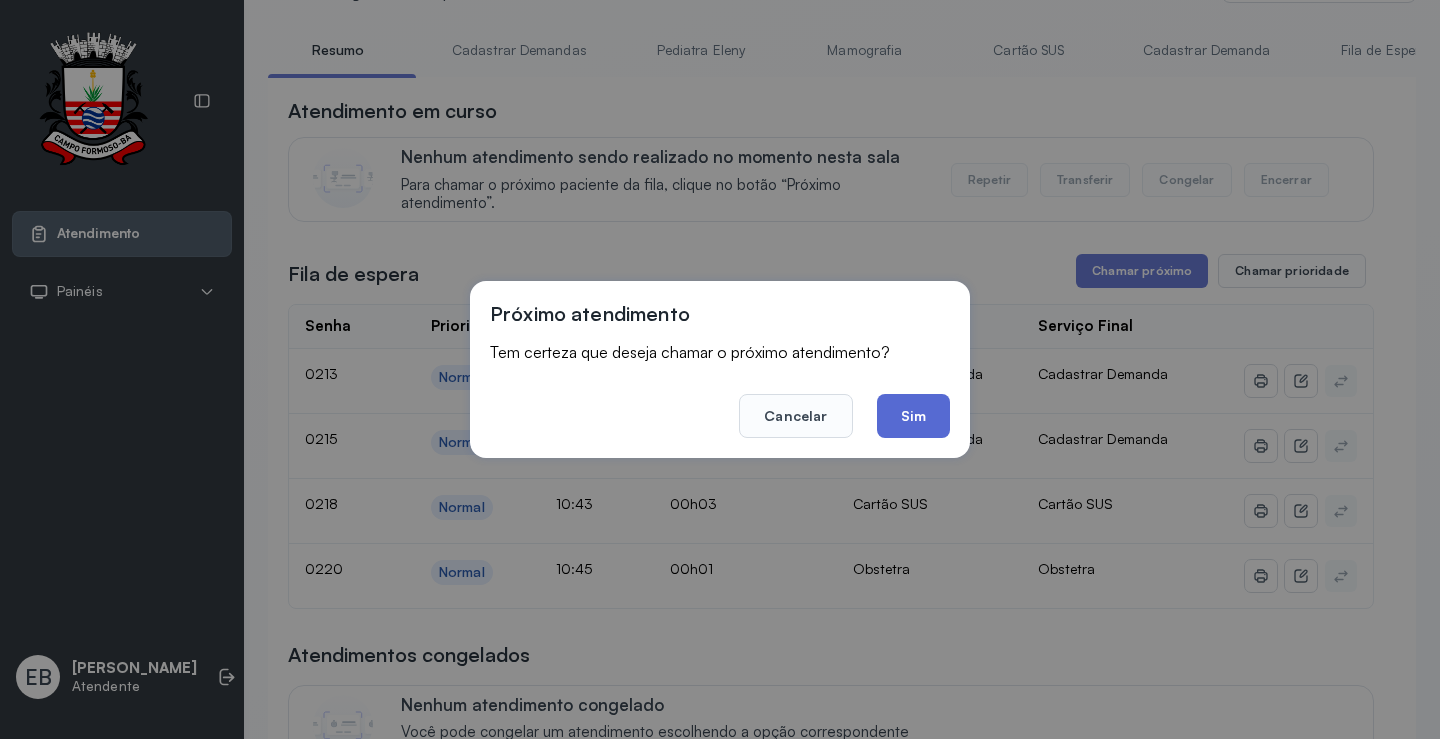 click on "Sim" 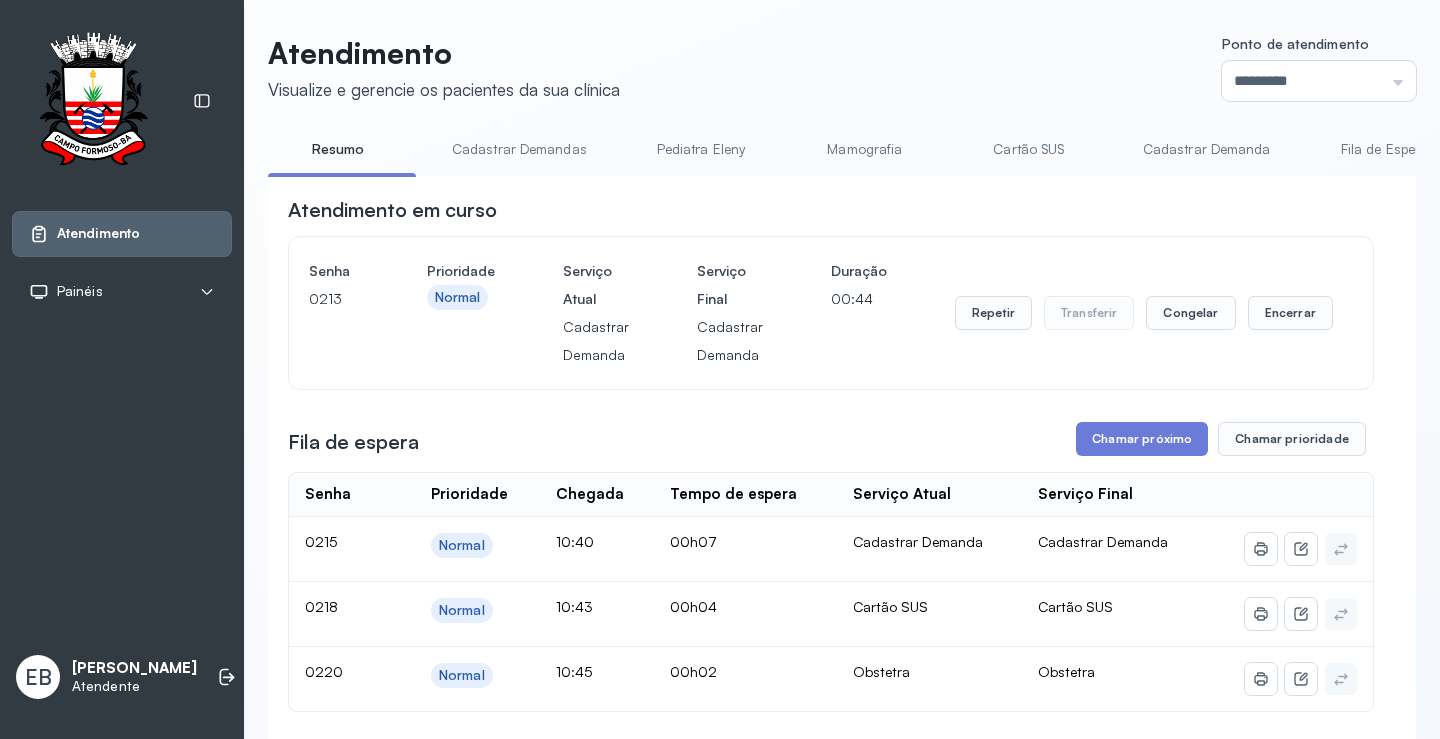 scroll, scrollTop: 100, scrollLeft: 0, axis: vertical 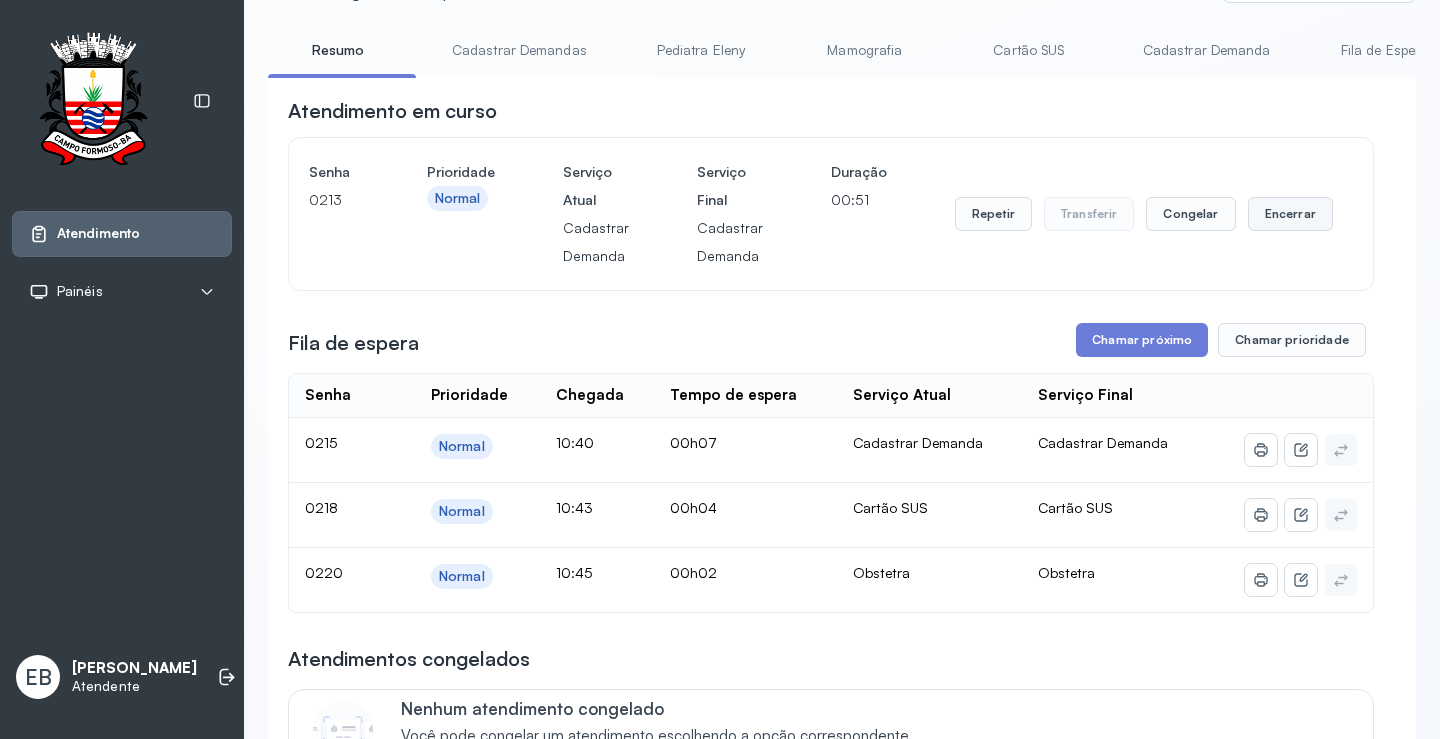 click on "Encerrar" at bounding box center (1290, 214) 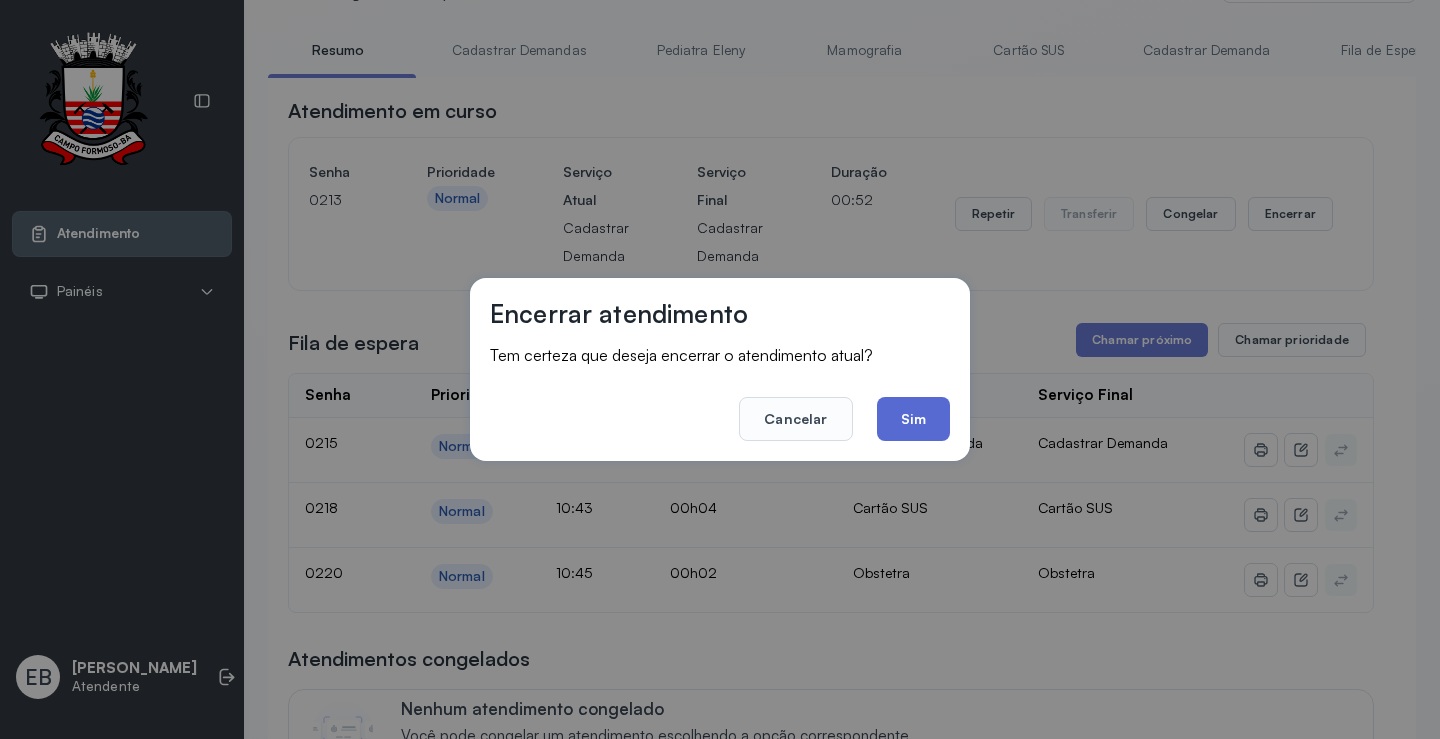 click on "Sim" 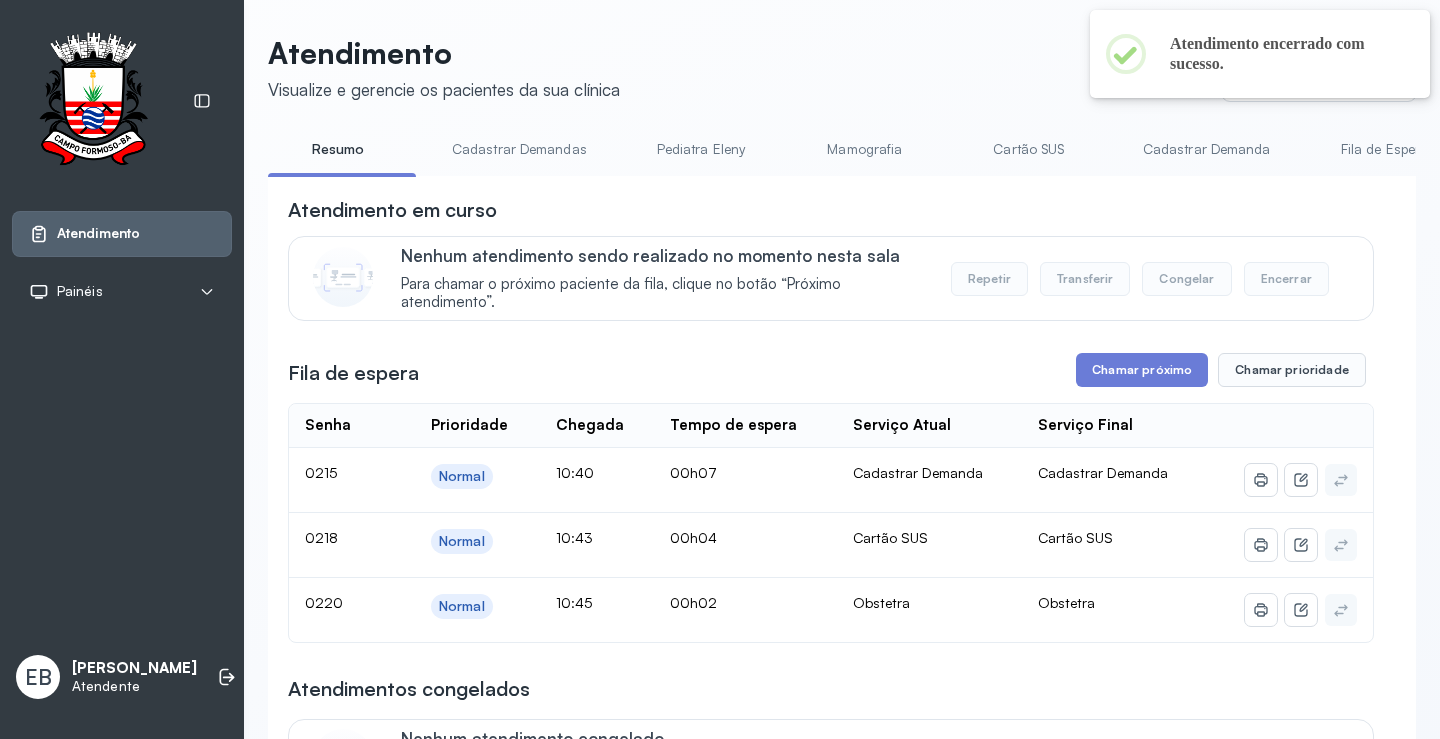 scroll, scrollTop: 100, scrollLeft: 0, axis: vertical 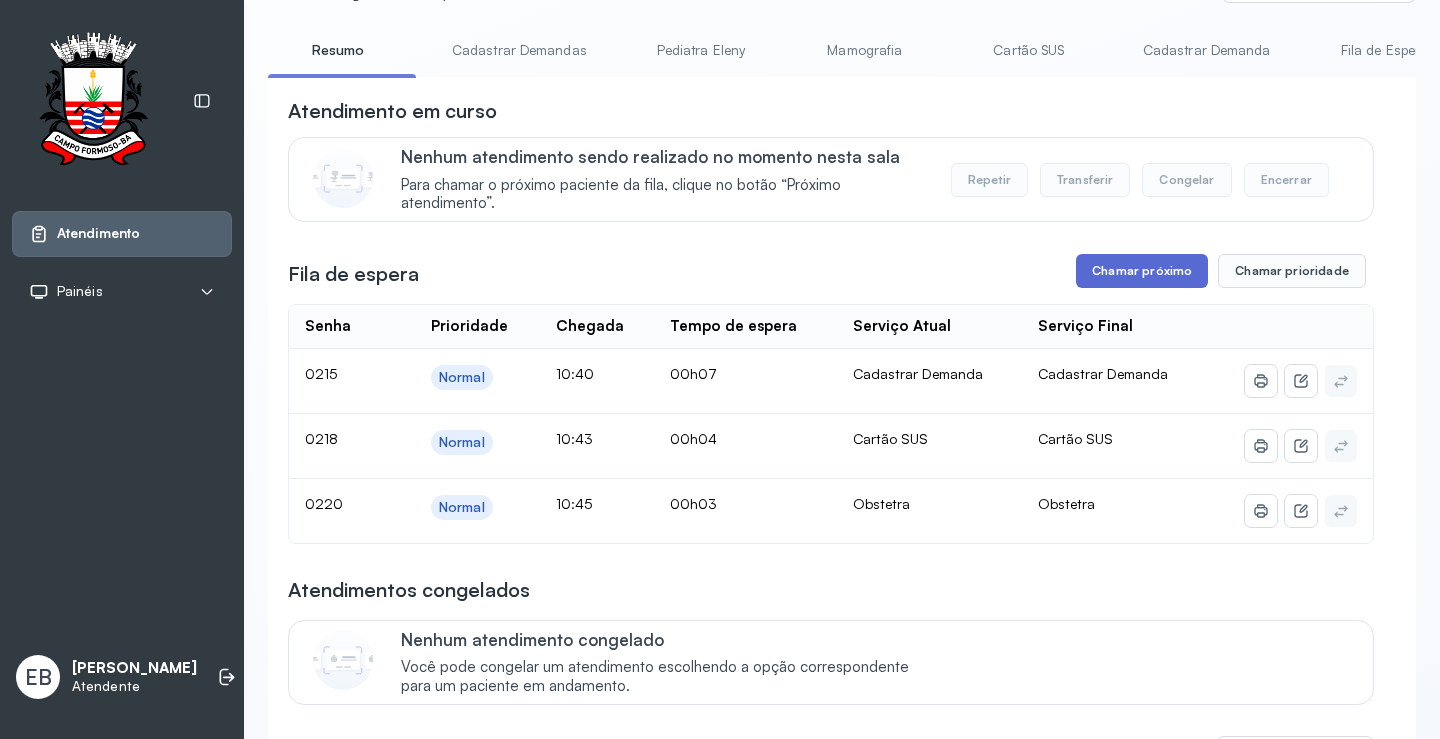click on "Chamar próximo" at bounding box center (1142, 271) 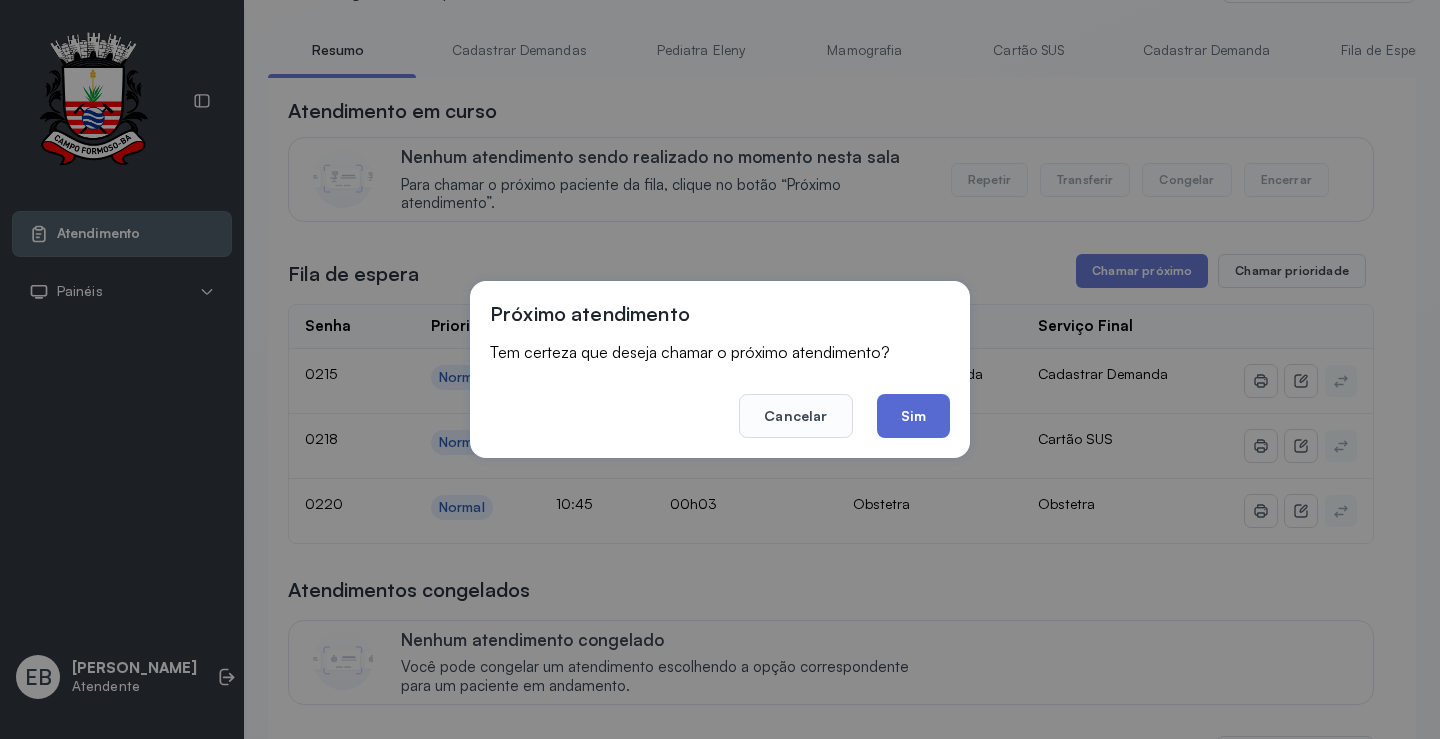 click on "Sim" 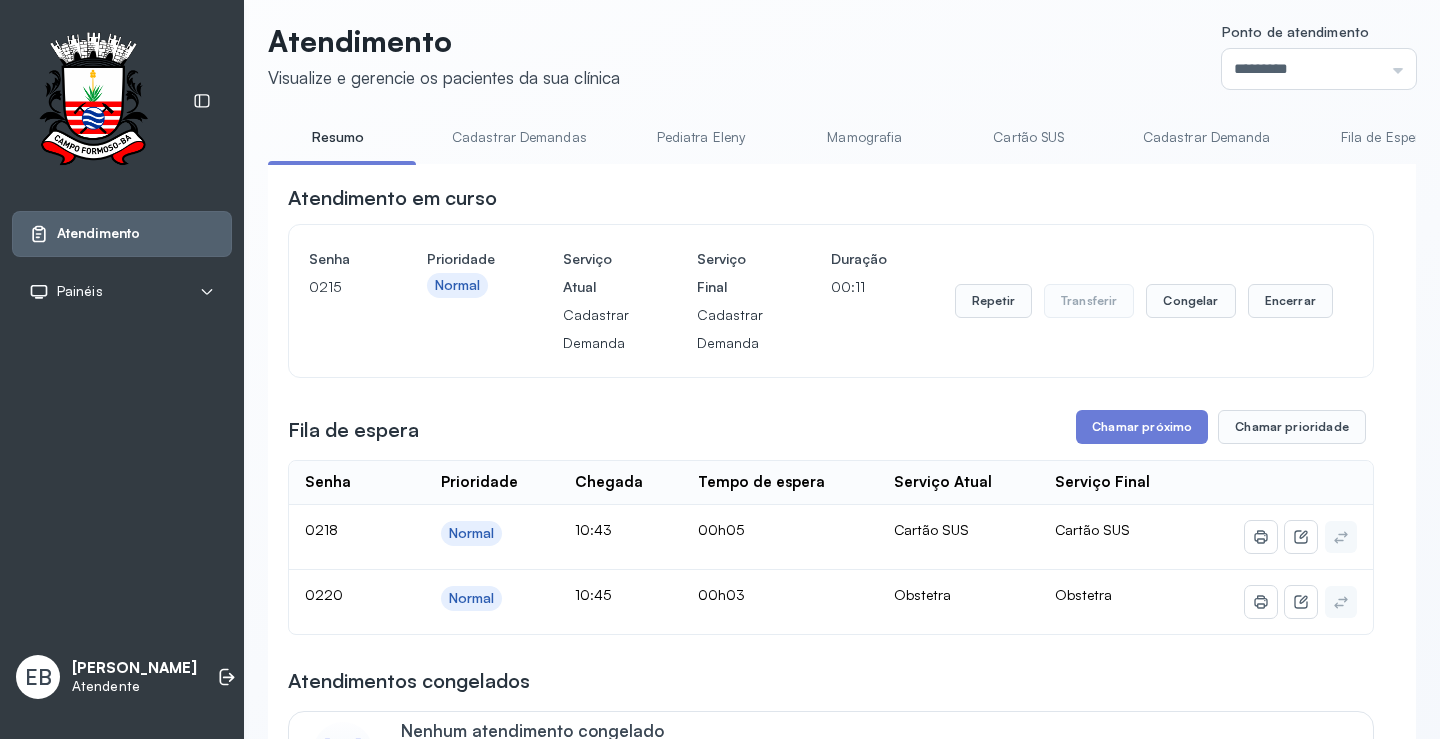 scroll, scrollTop: 0, scrollLeft: 0, axis: both 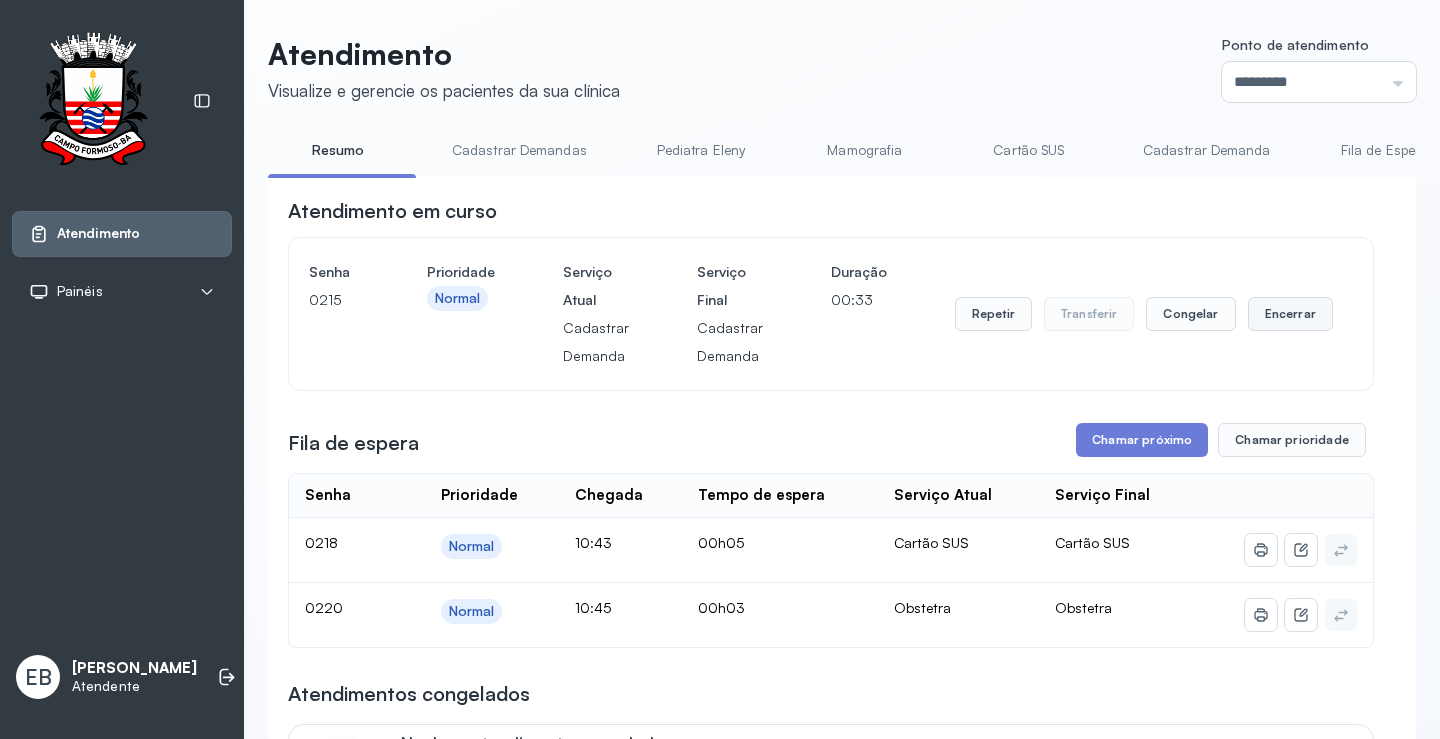 click on "Encerrar" at bounding box center [1290, 314] 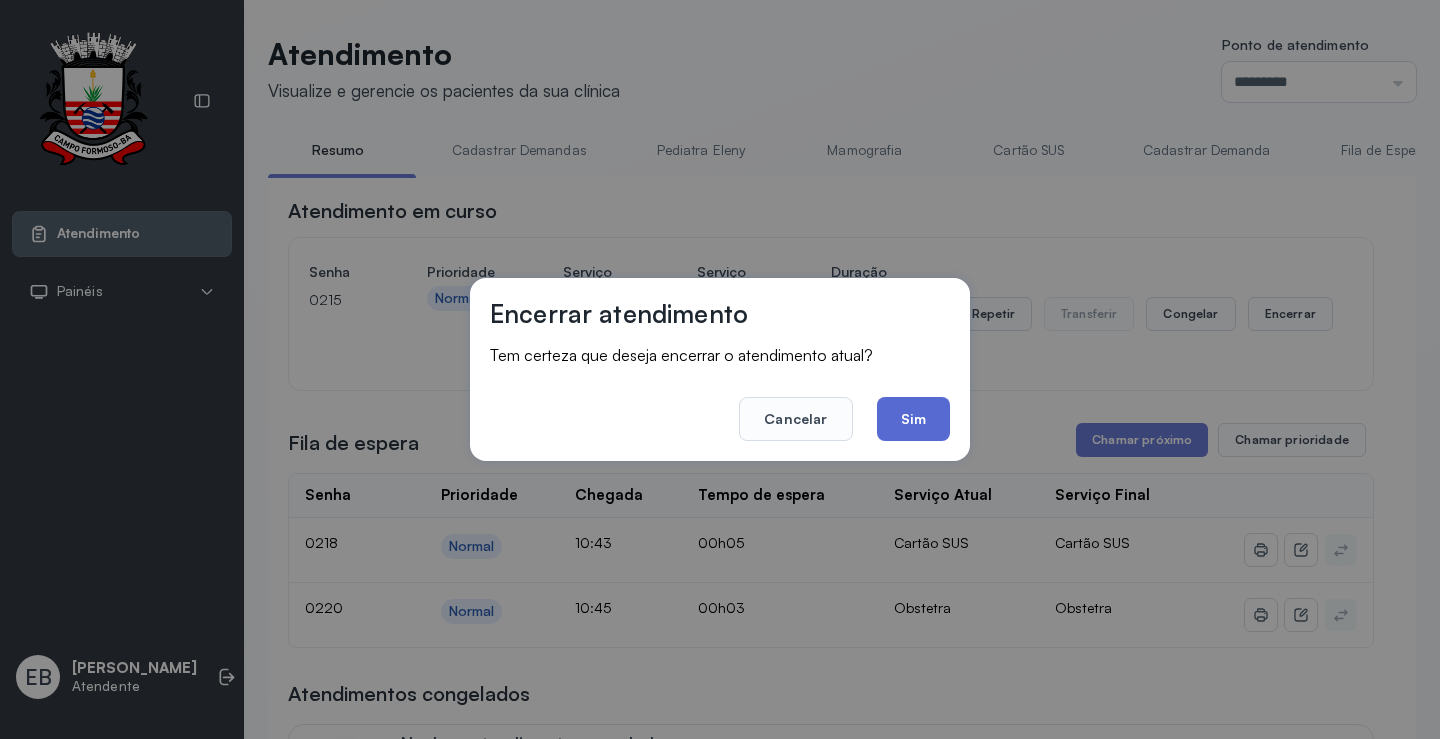 click on "Sim" 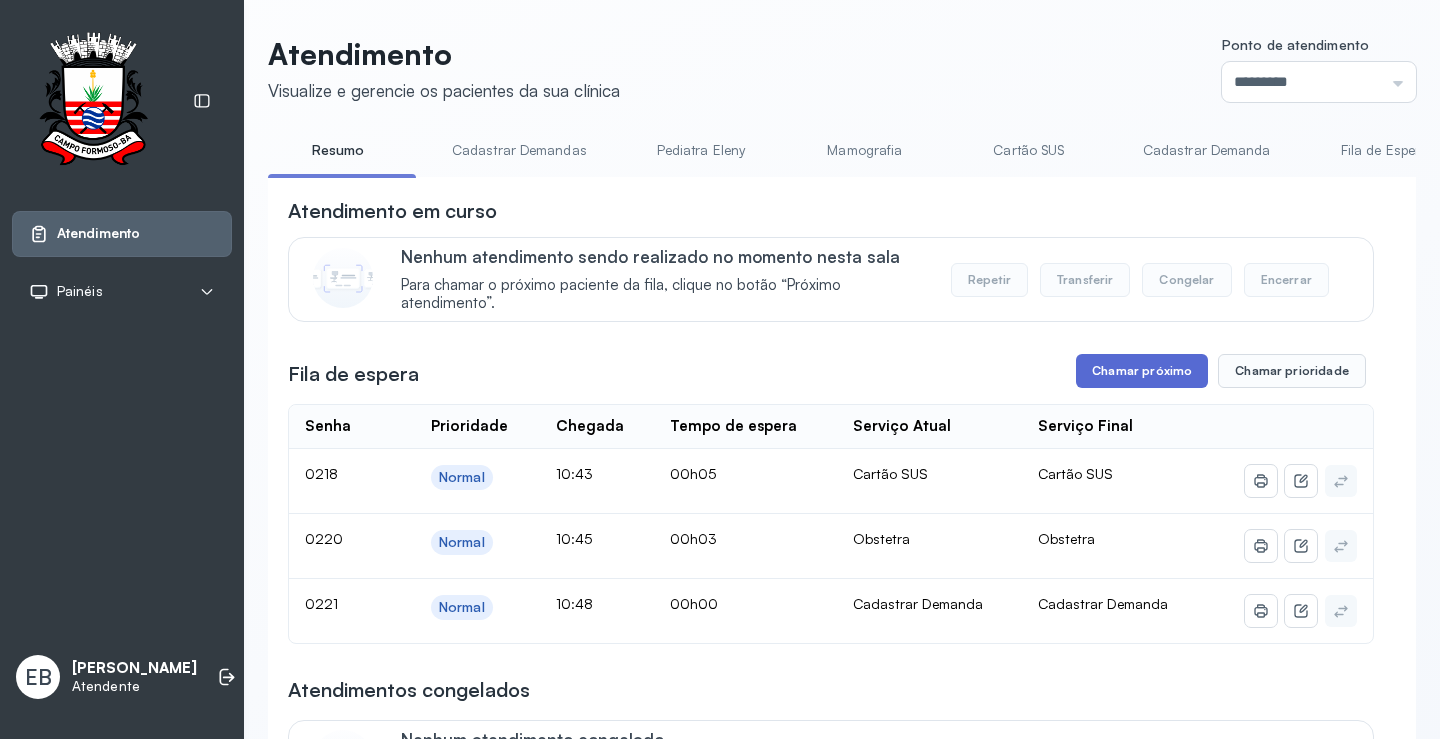 click on "Chamar próximo" at bounding box center [1142, 371] 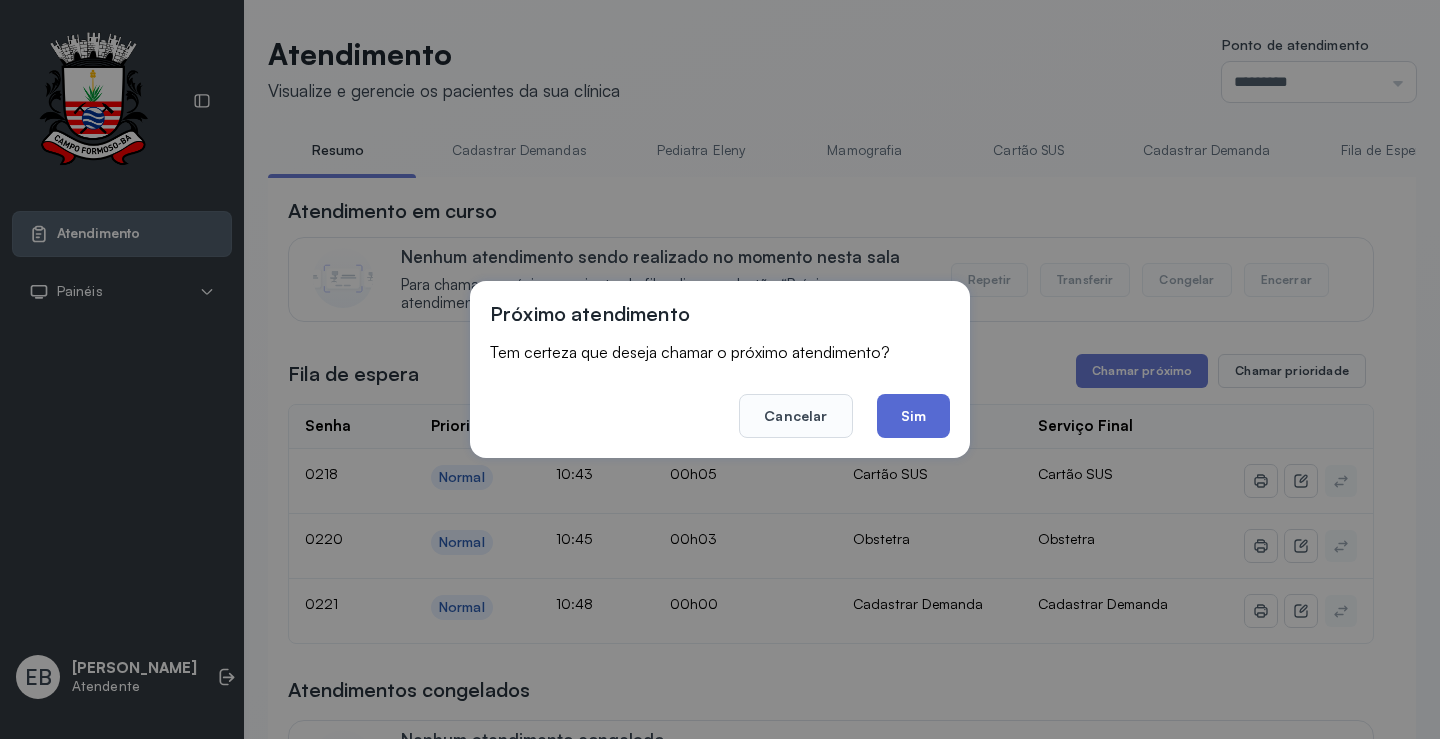 click on "Sim" 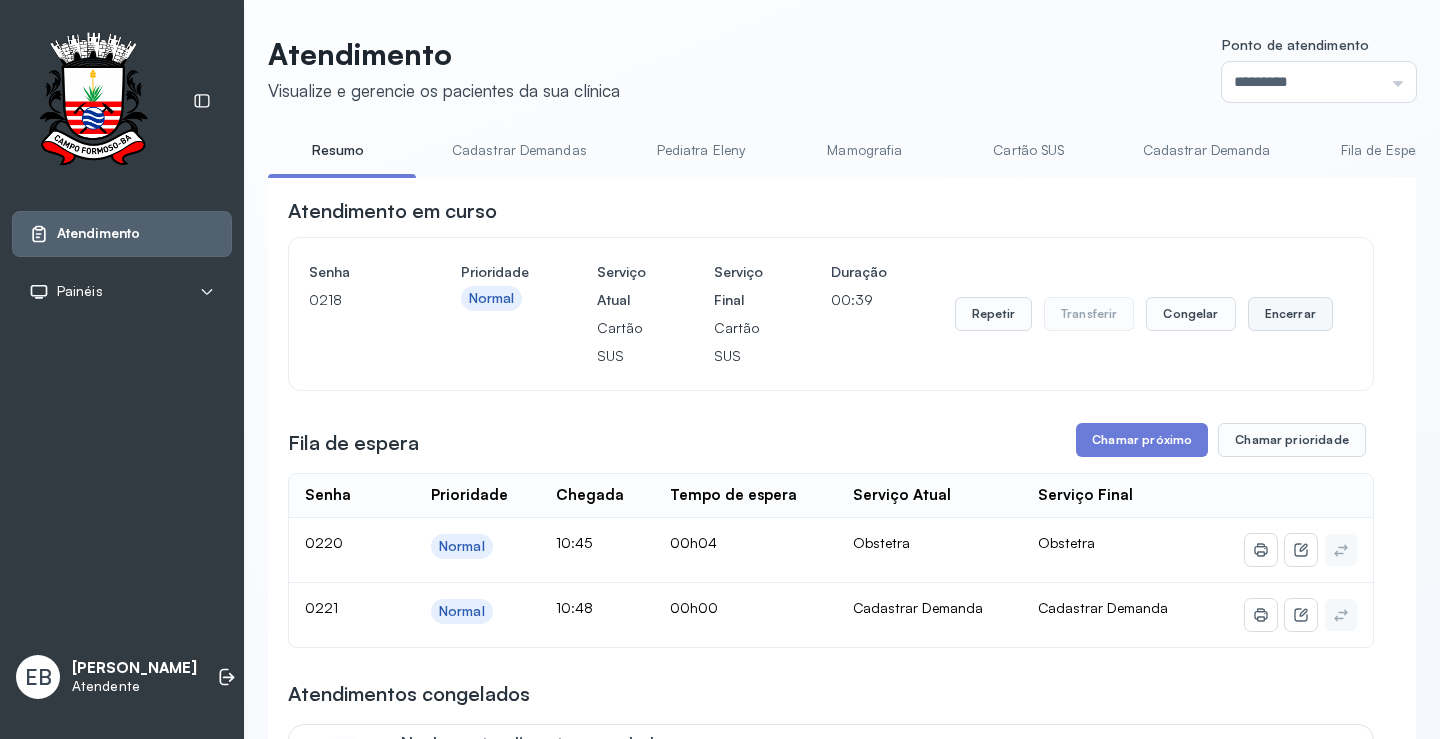 click on "Encerrar" at bounding box center (1290, 314) 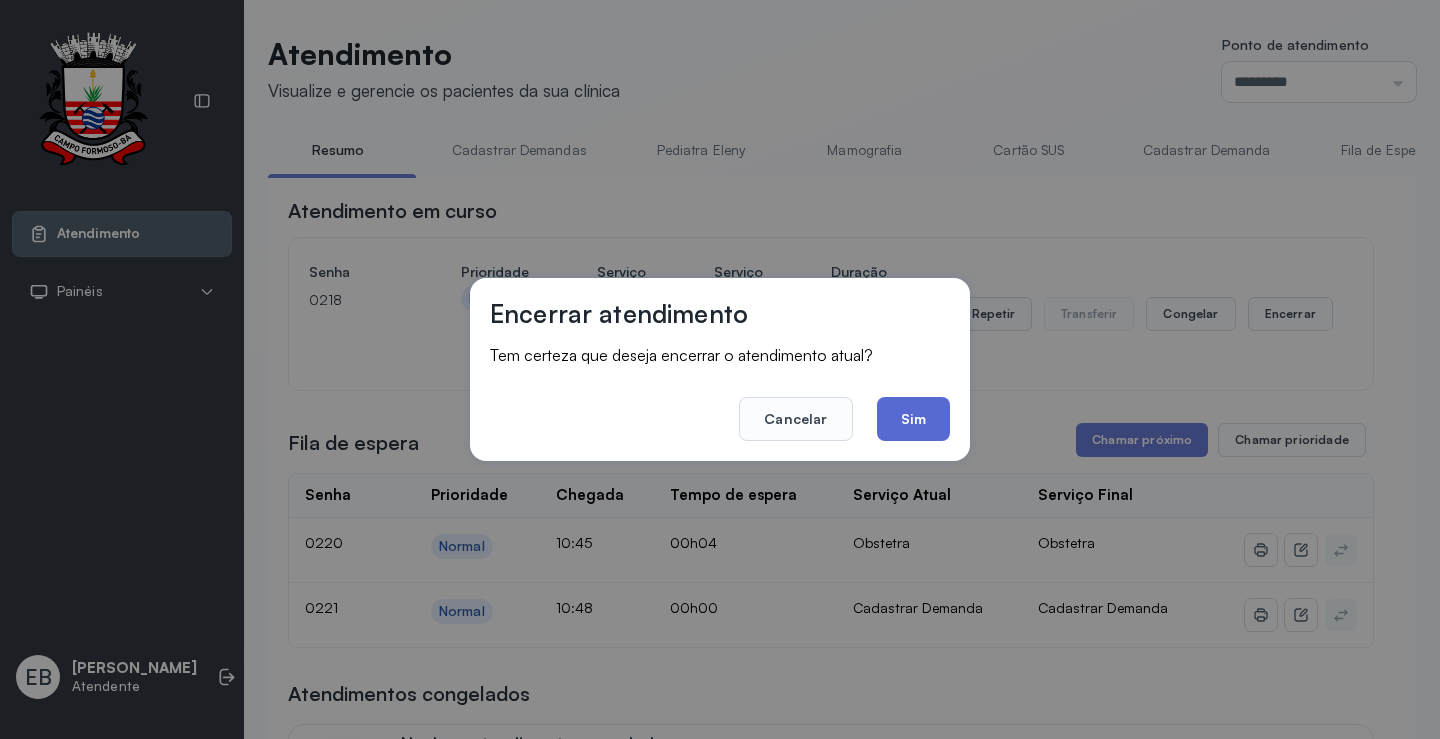 click on "Sim" 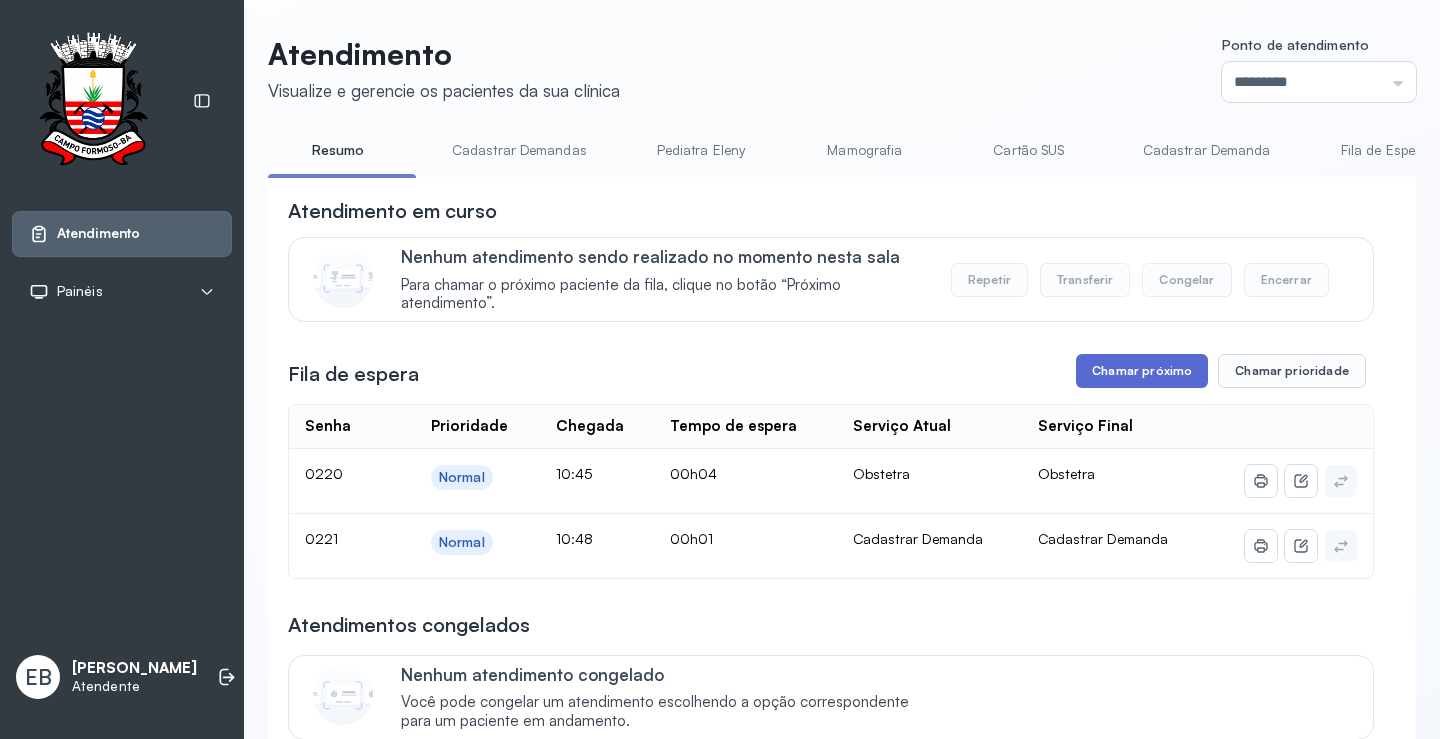 click on "Chamar próximo" at bounding box center (1142, 371) 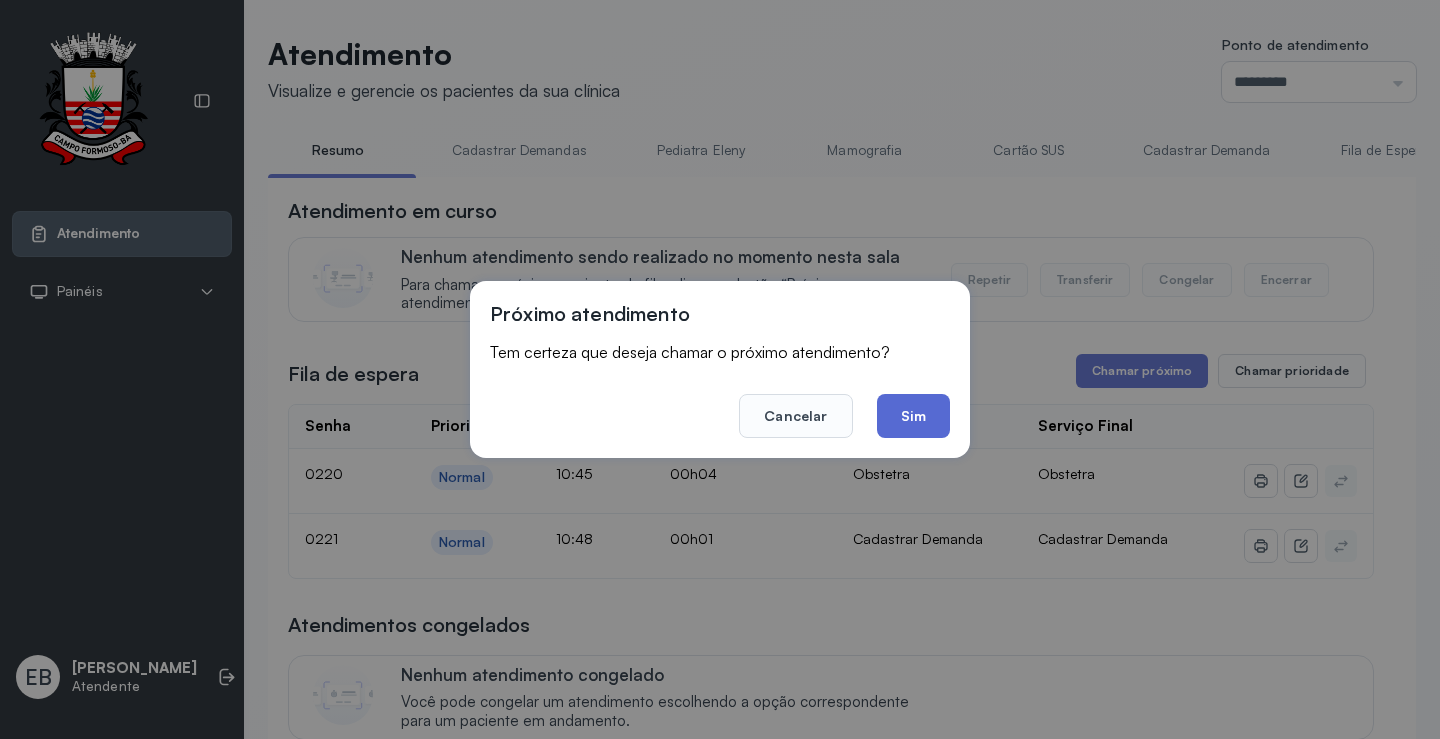 click on "Sim" 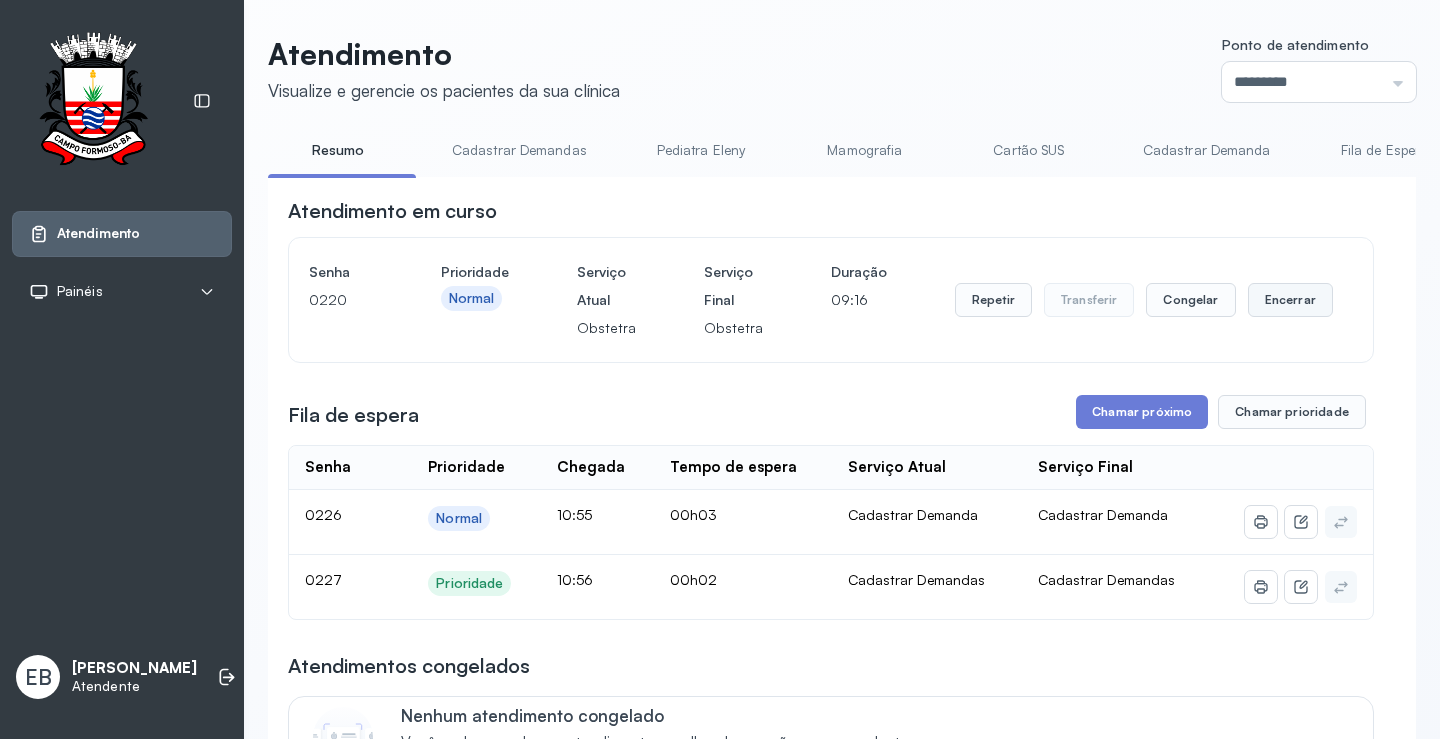 click on "Encerrar" at bounding box center [1290, 300] 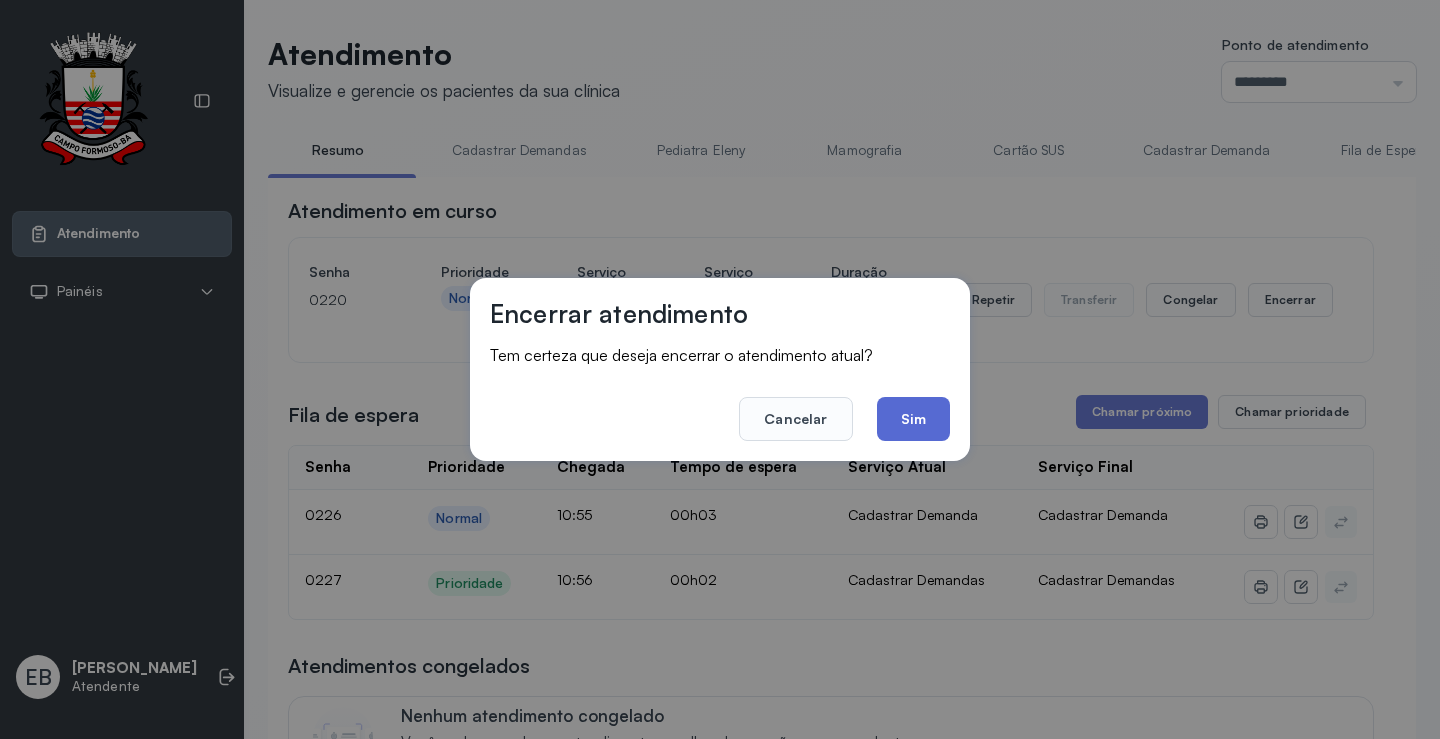 click on "Sim" 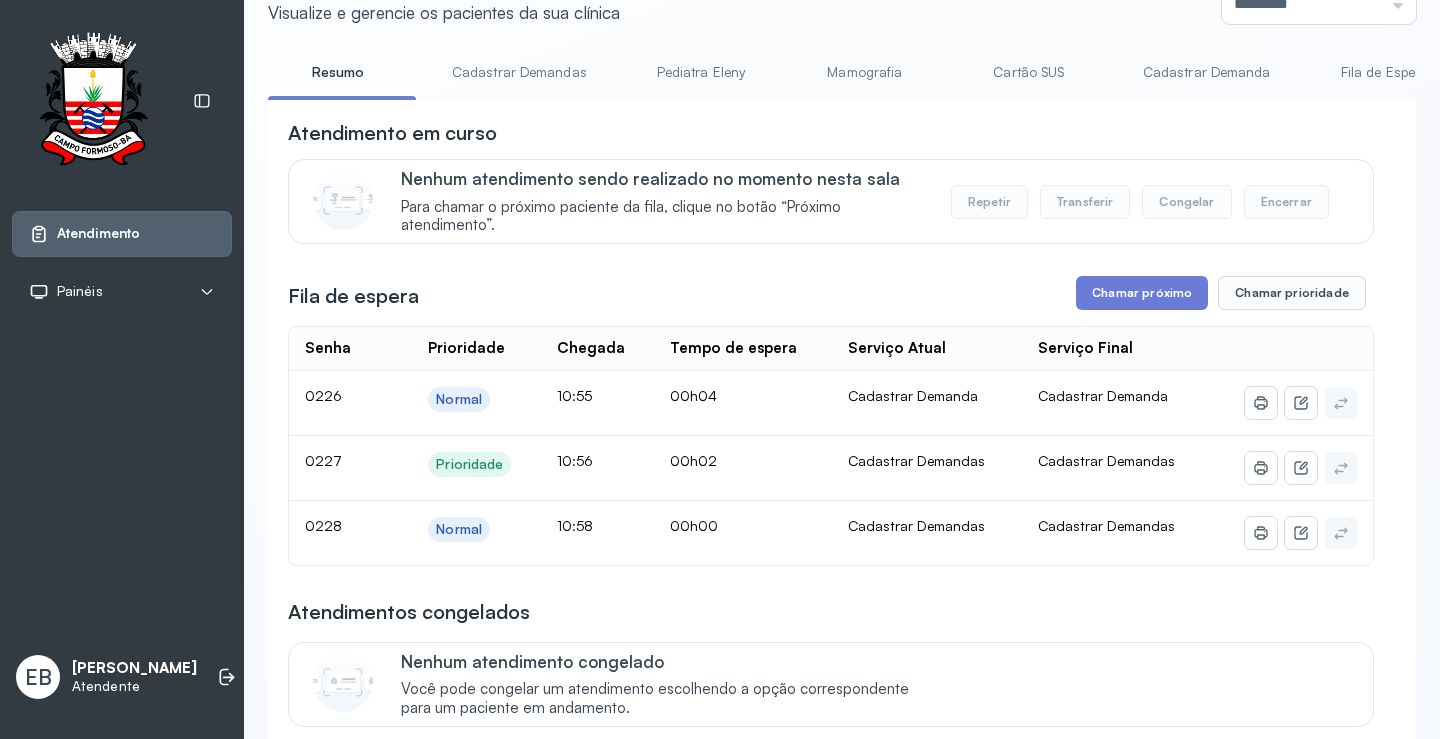 scroll, scrollTop: 100, scrollLeft: 0, axis: vertical 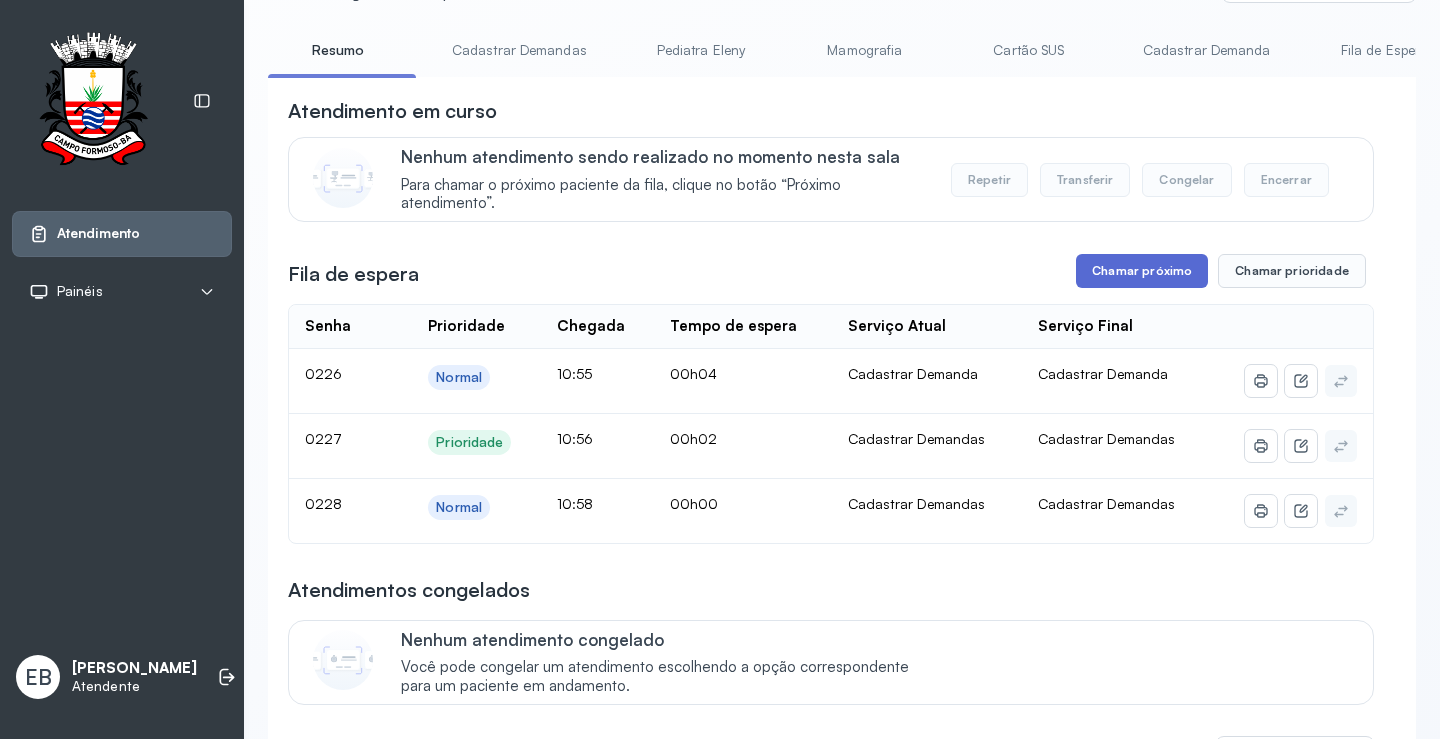 click on "Chamar próximo" at bounding box center [1142, 271] 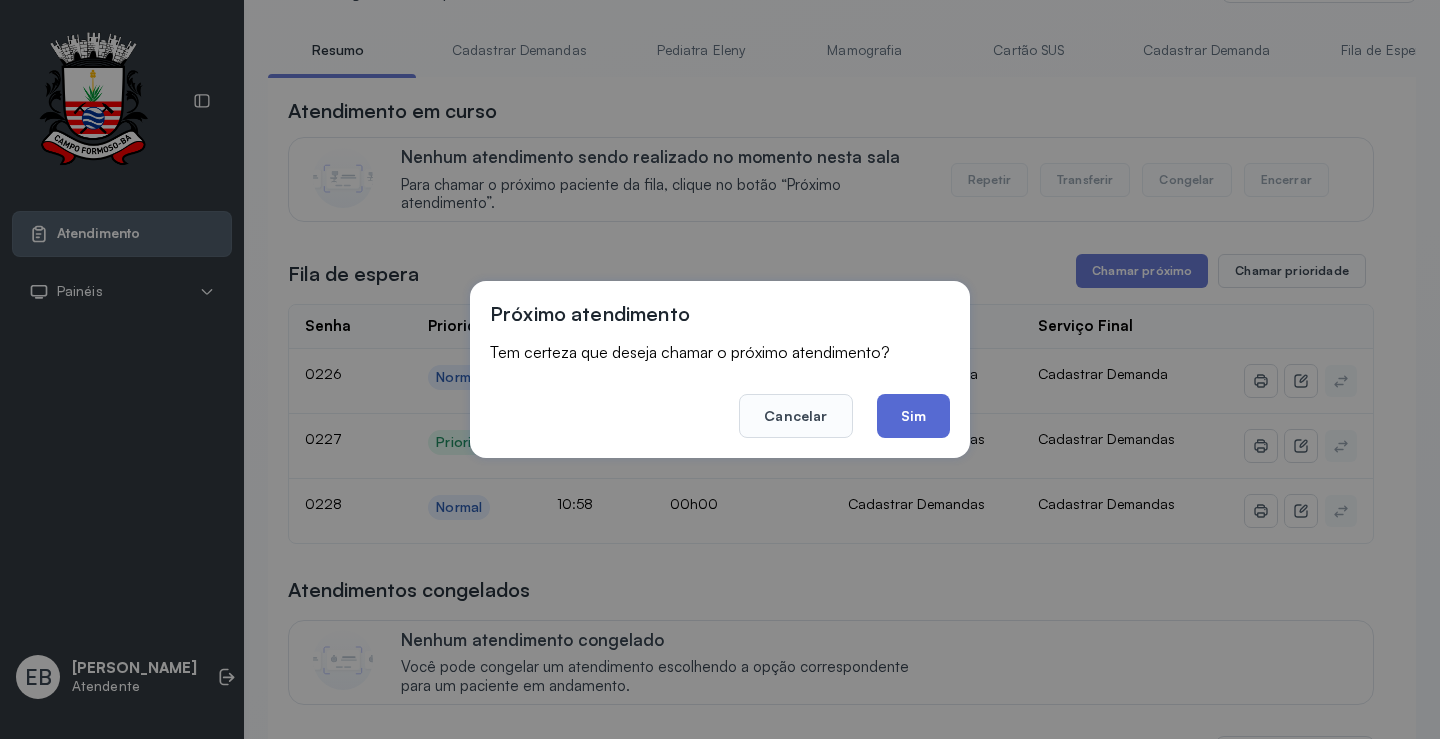 click on "Sim" 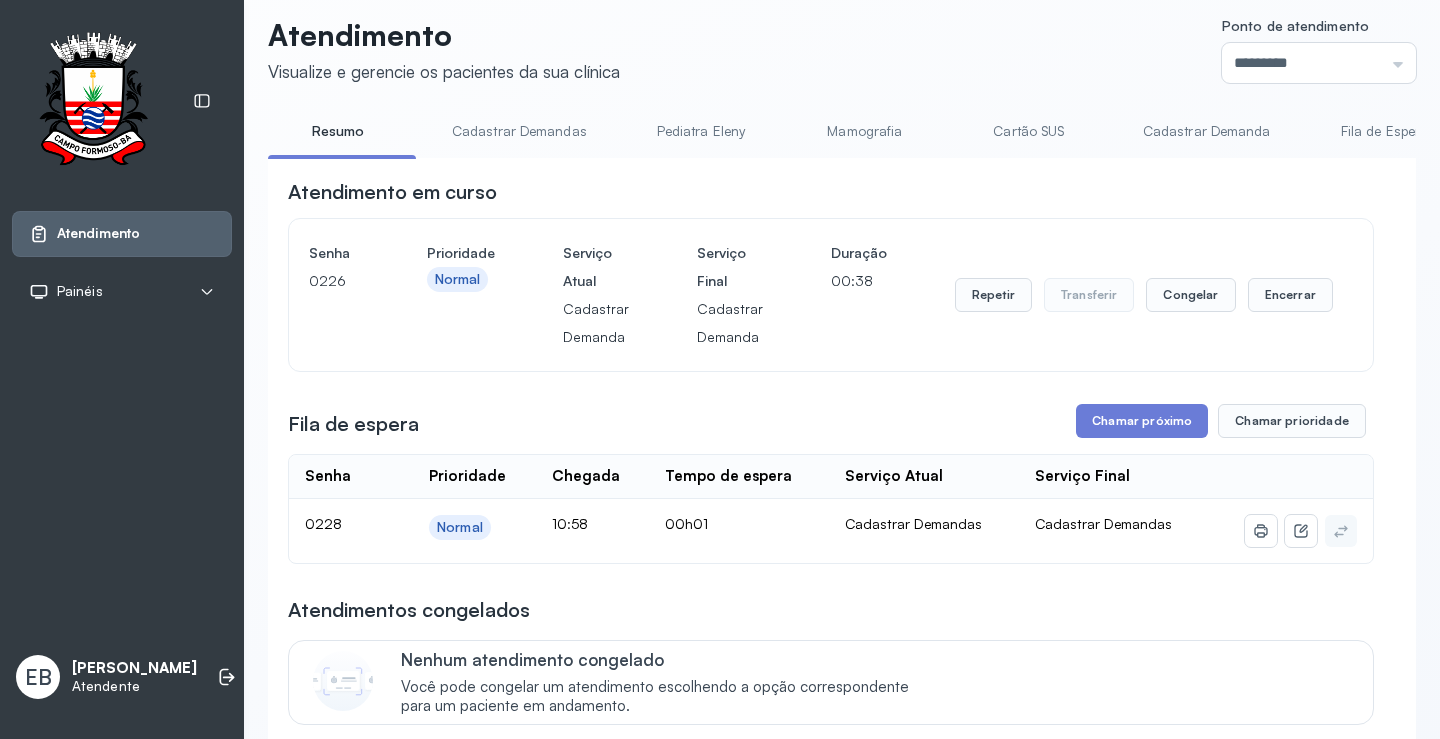 scroll, scrollTop: 0, scrollLeft: 0, axis: both 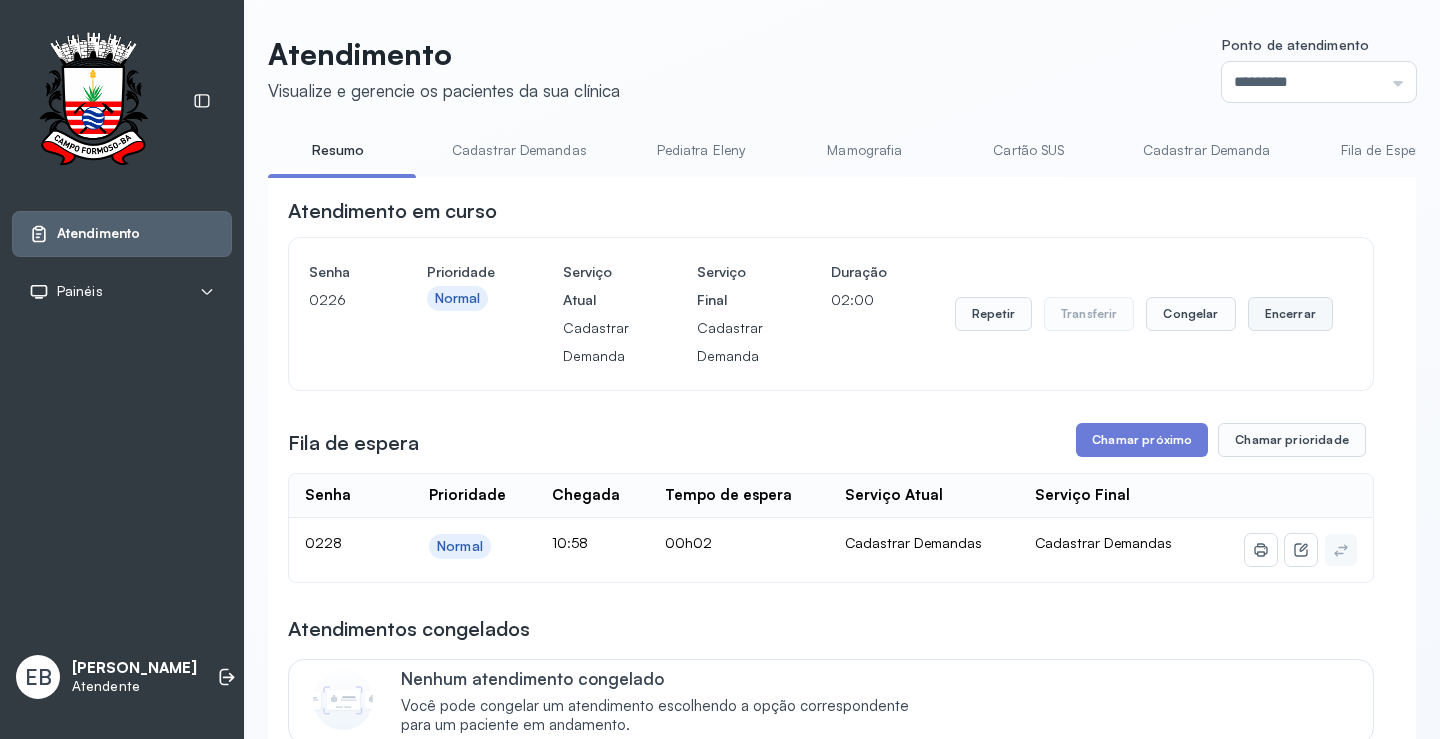 click on "Encerrar" at bounding box center [1290, 314] 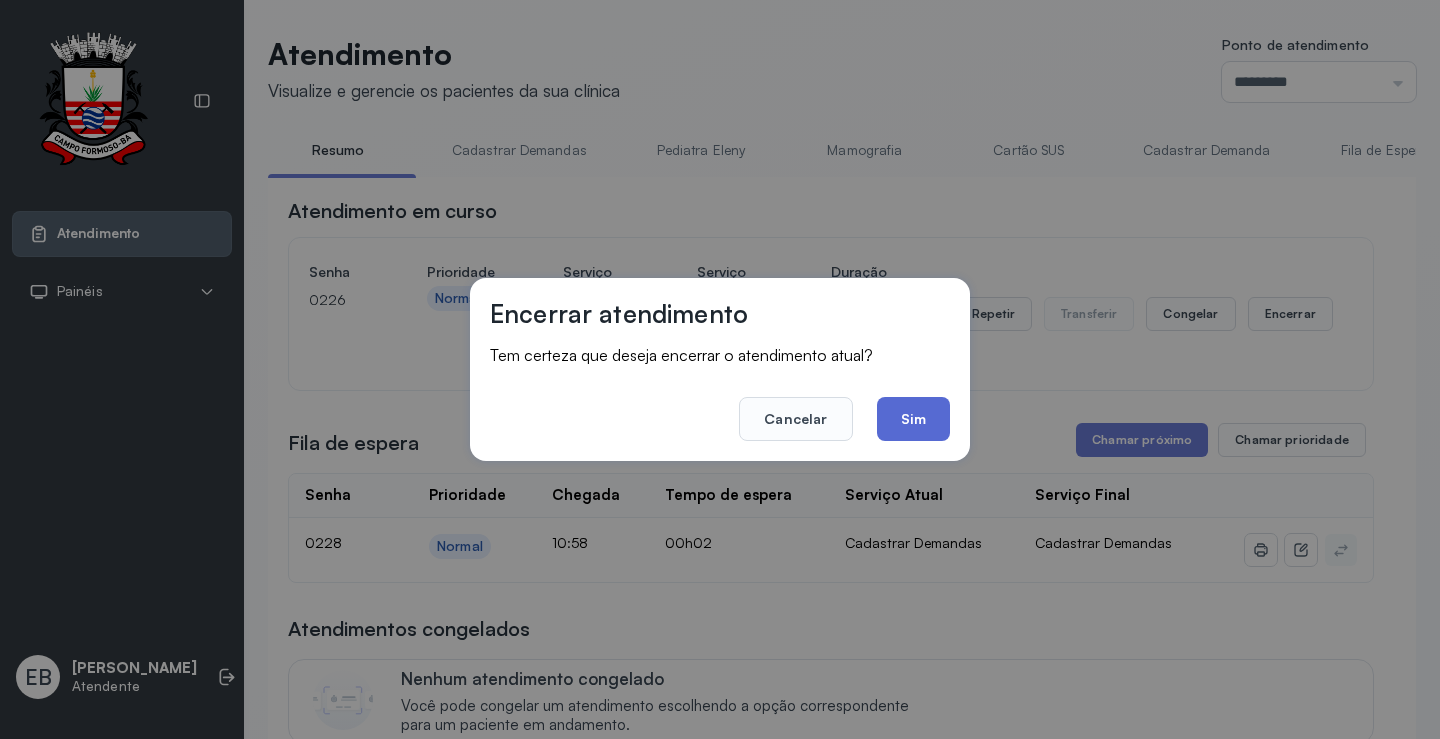 click on "Sim" 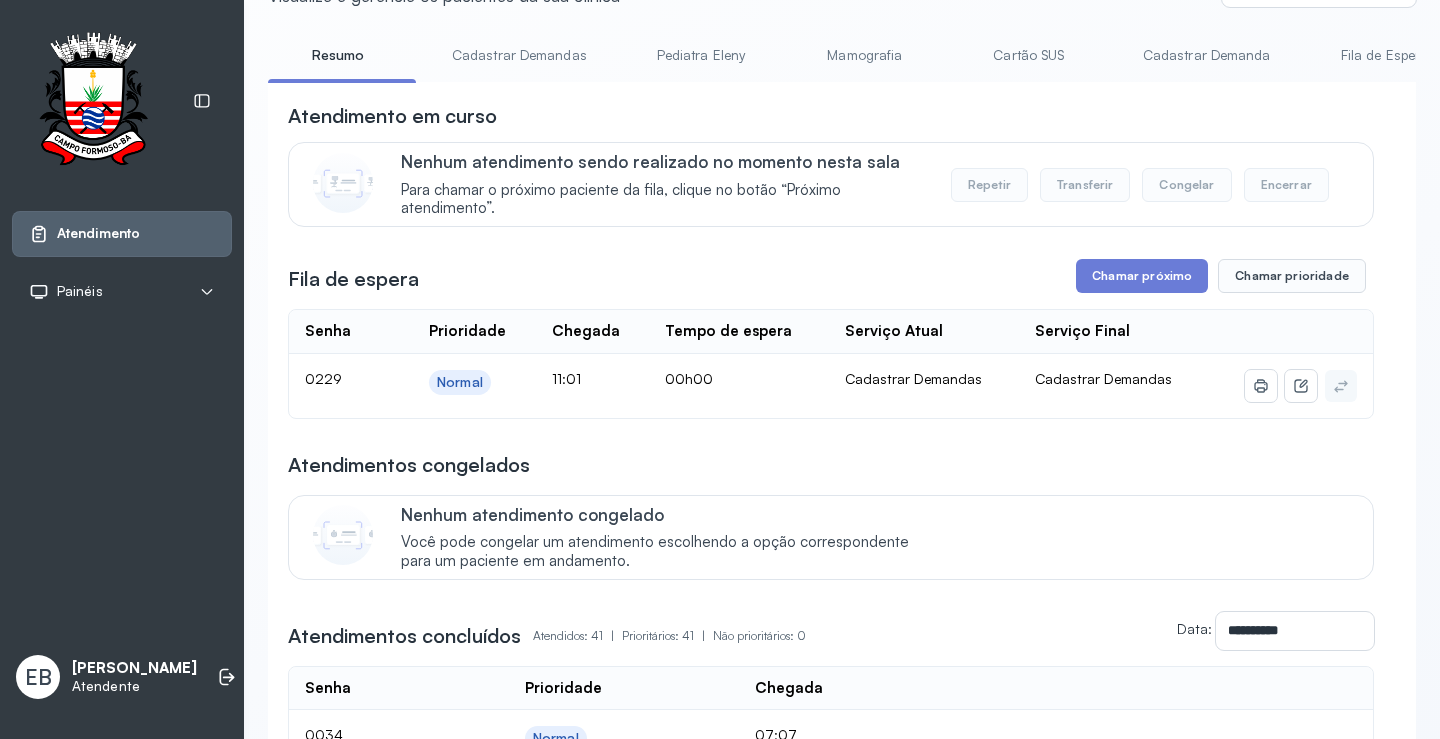 scroll, scrollTop: 0, scrollLeft: 0, axis: both 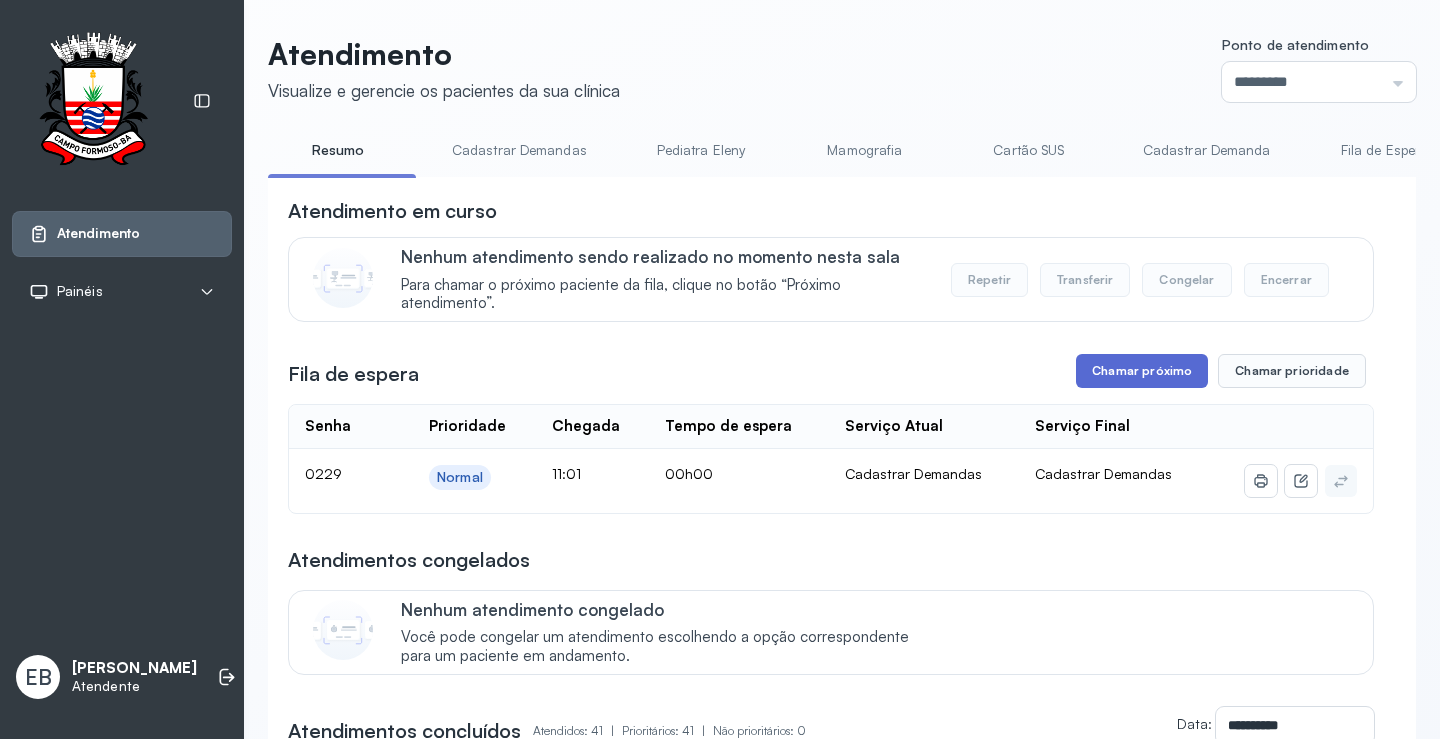 click on "Chamar próximo" at bounding box center [1142, 371] 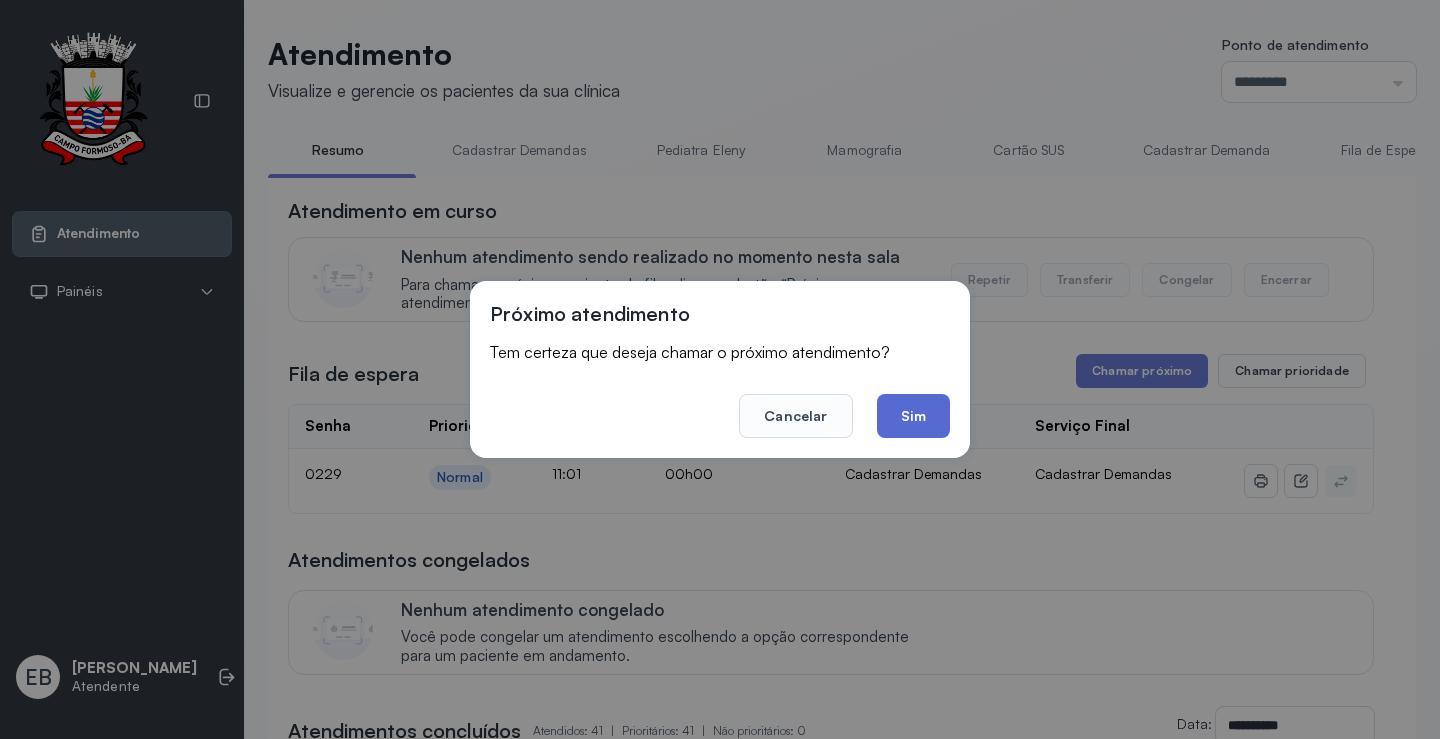 click on "Sim" 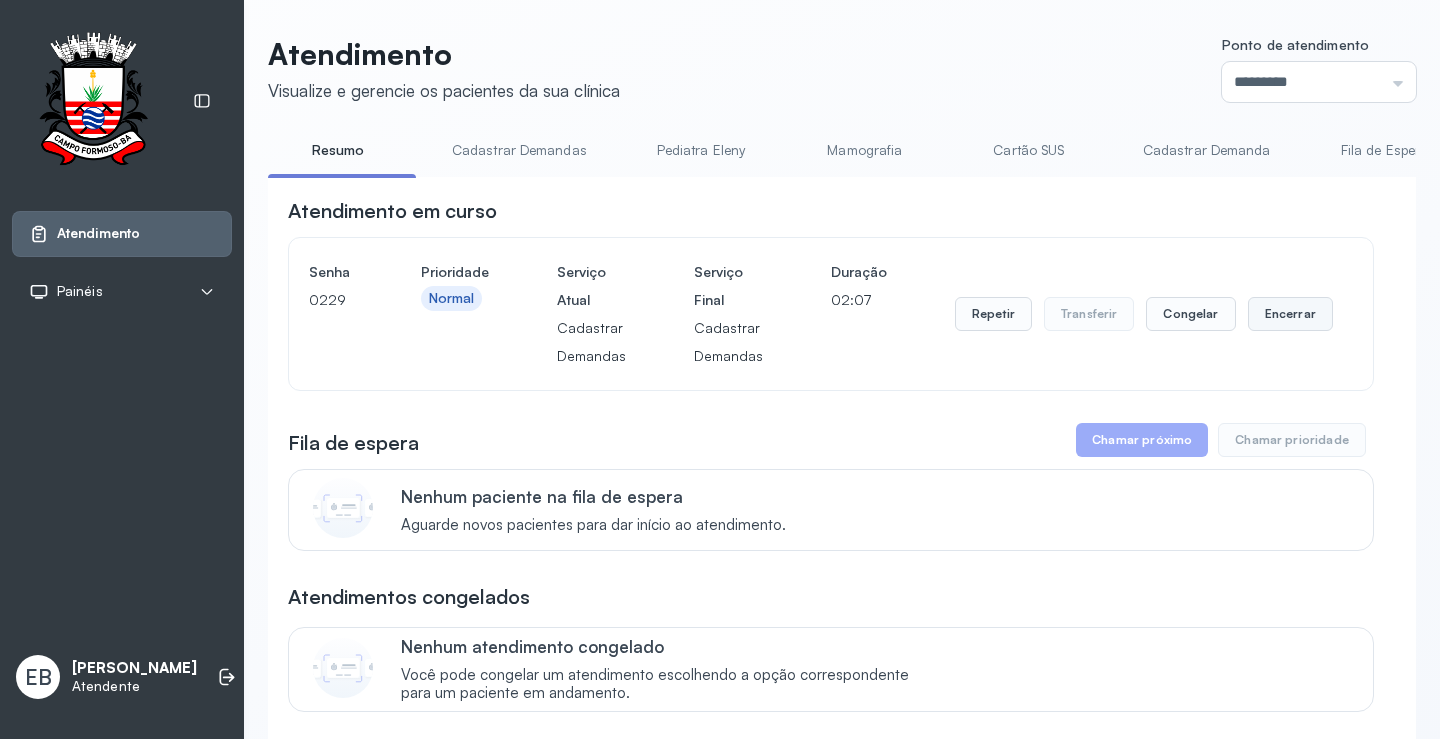 click on "Encerrar" at bounding box center (1290, 314) 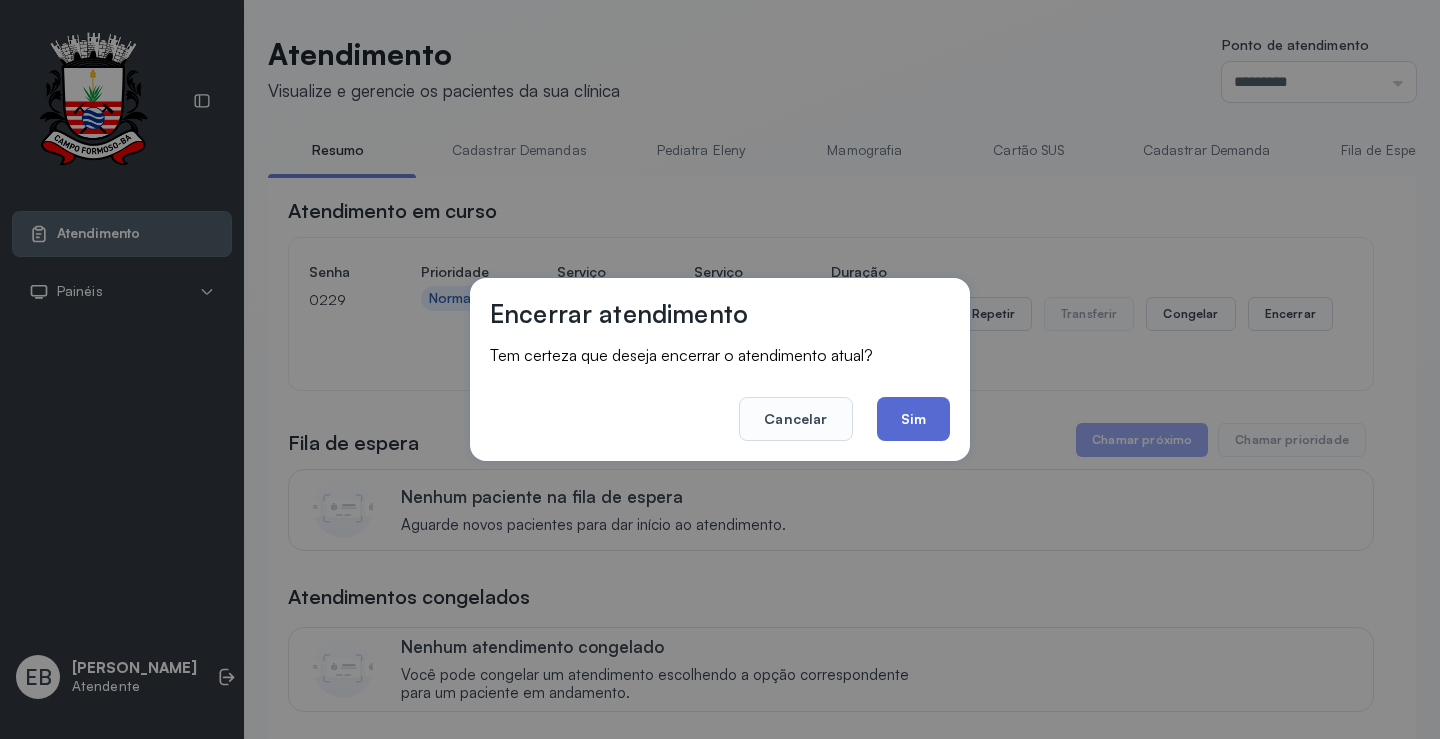 click on "Sim" 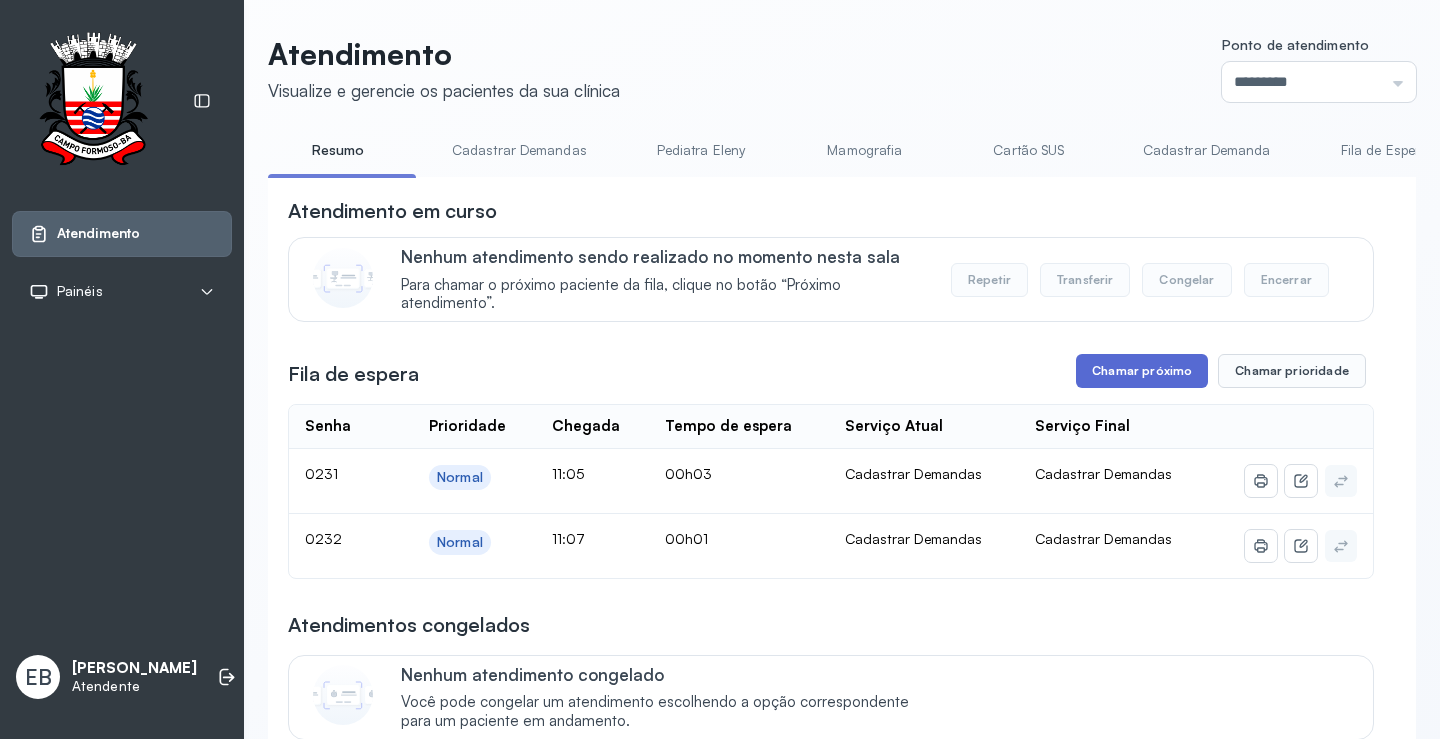 click on "Chamar próximo" at bounding box center [1142, 371] 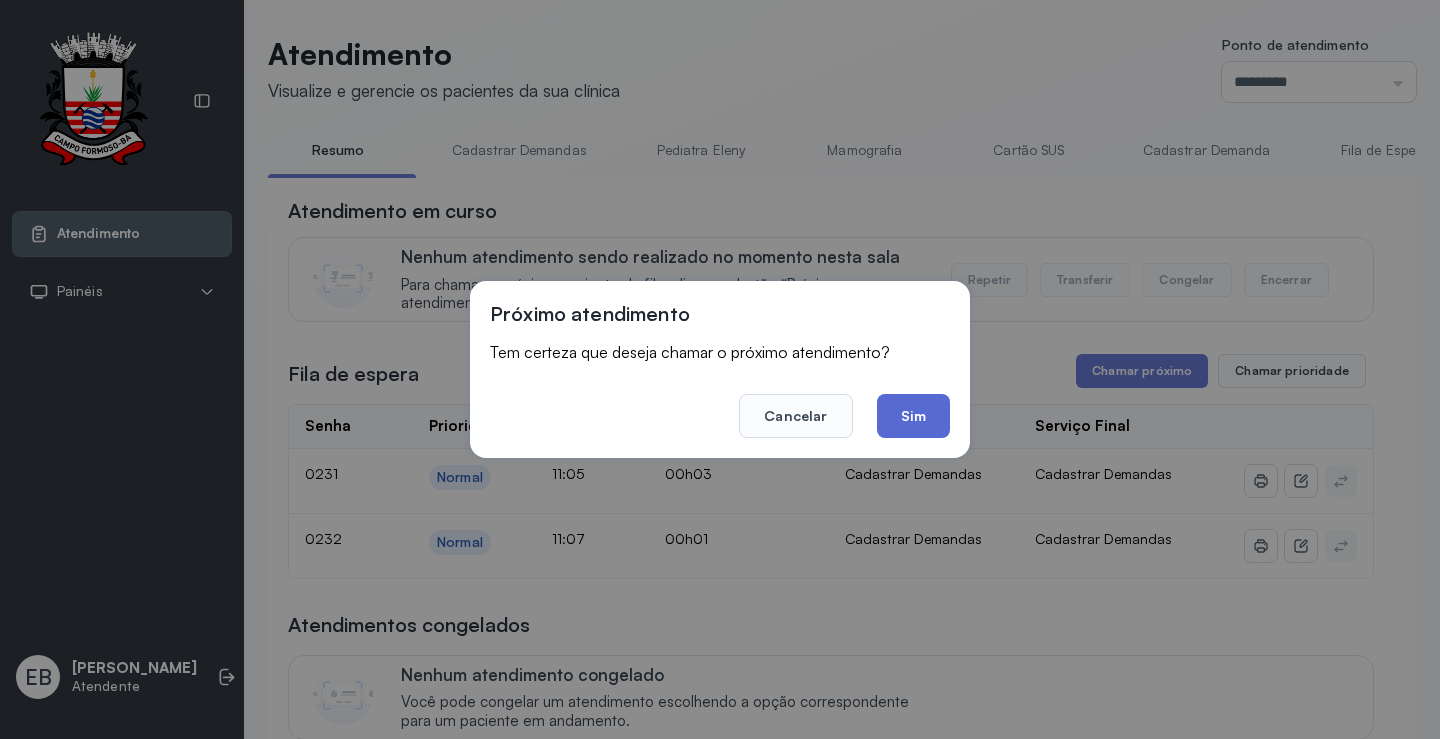 click on "Sim" 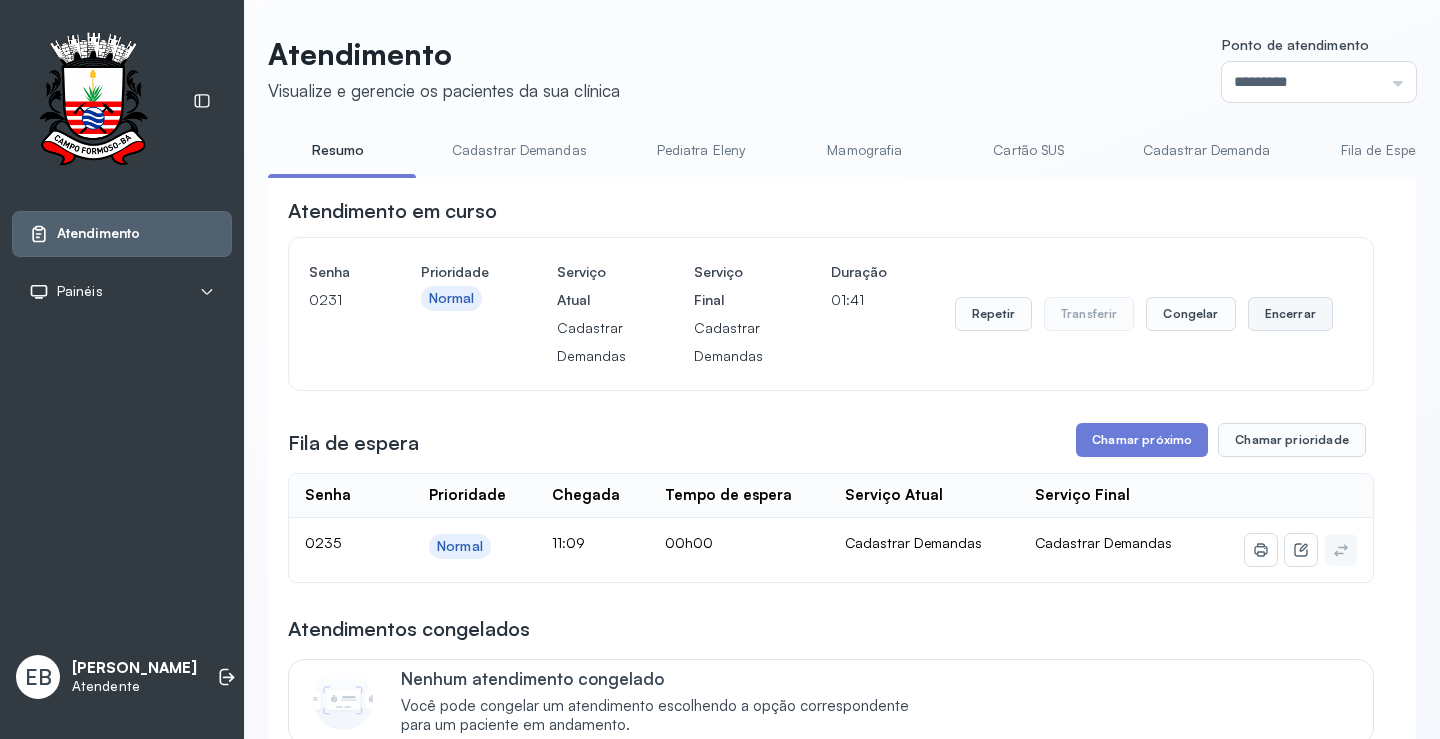 click on "Encerrar" at bounding box center (1290, 314) 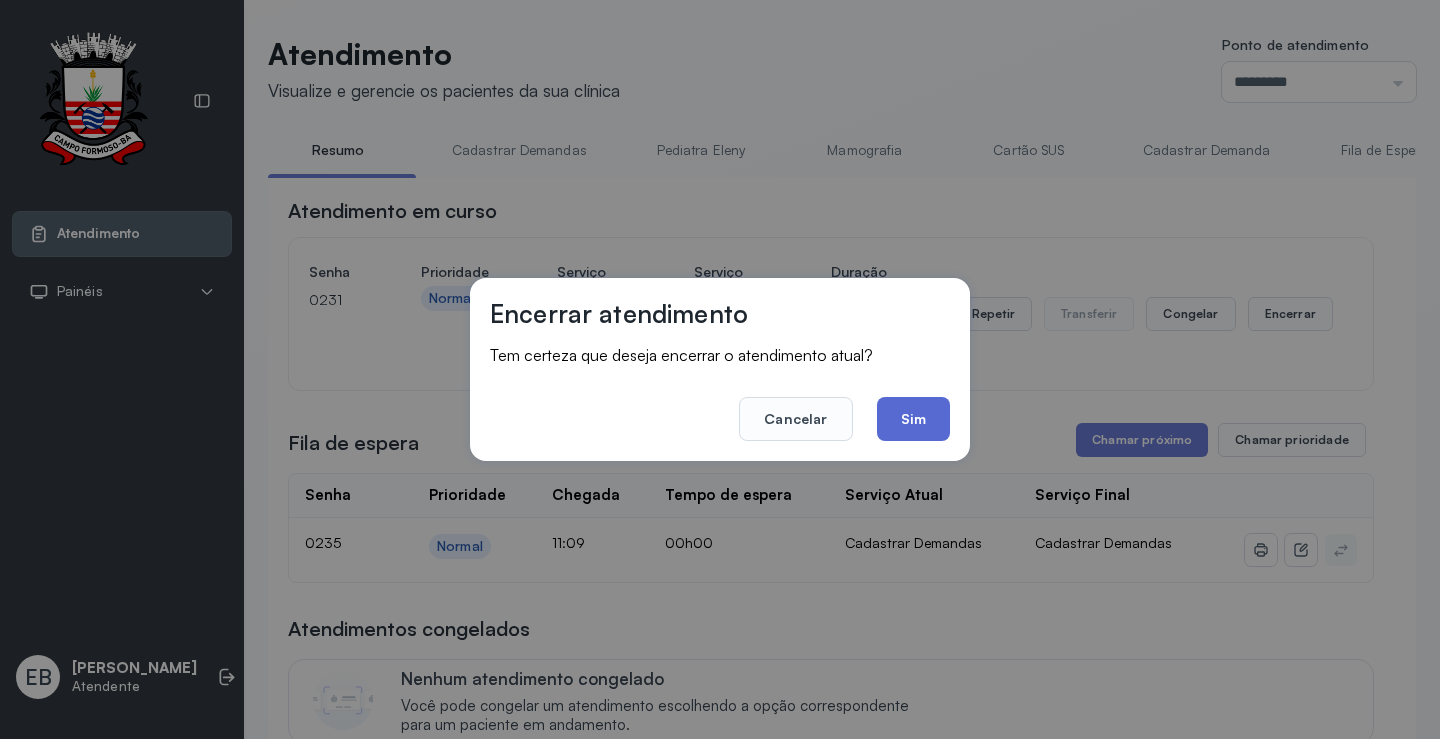 click on "Sim" 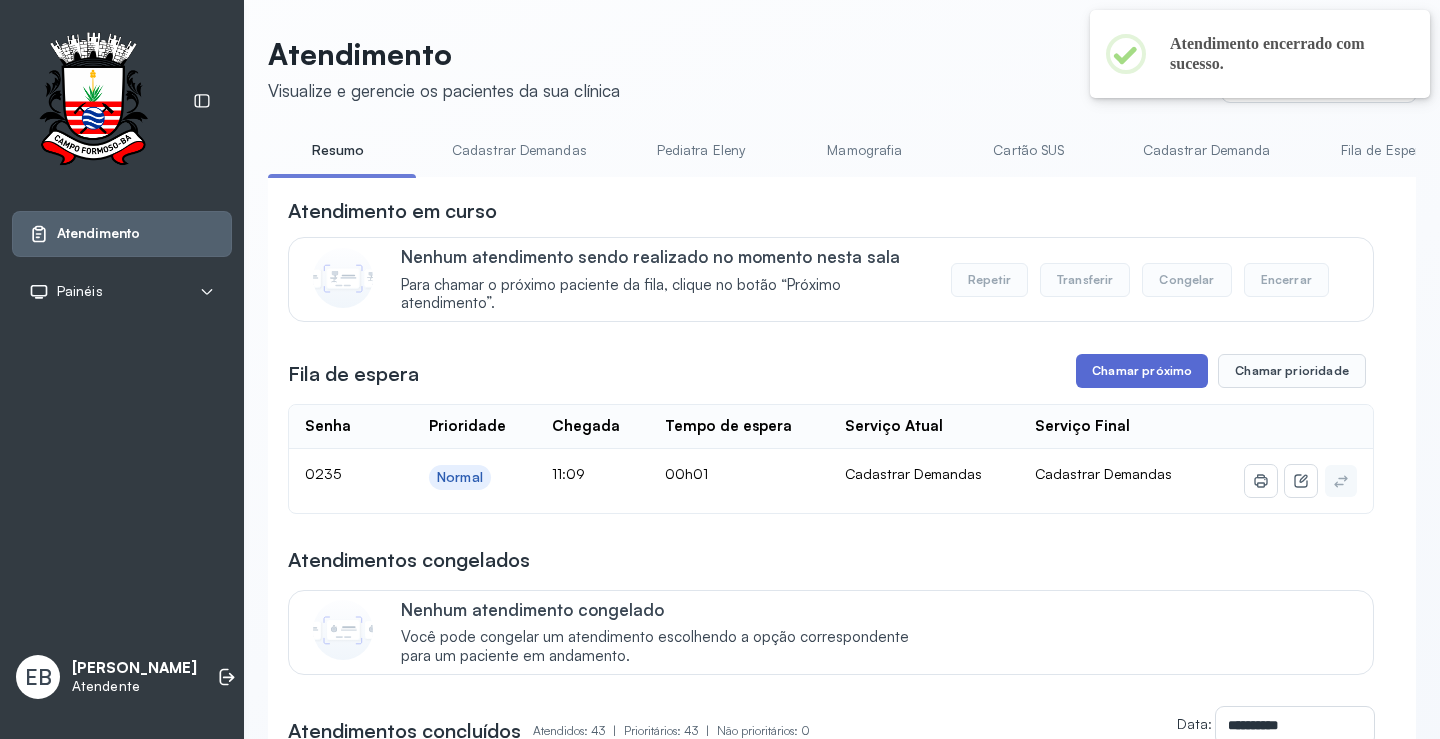 click on "Chamar próximo" at bounding box center (1142, 371) 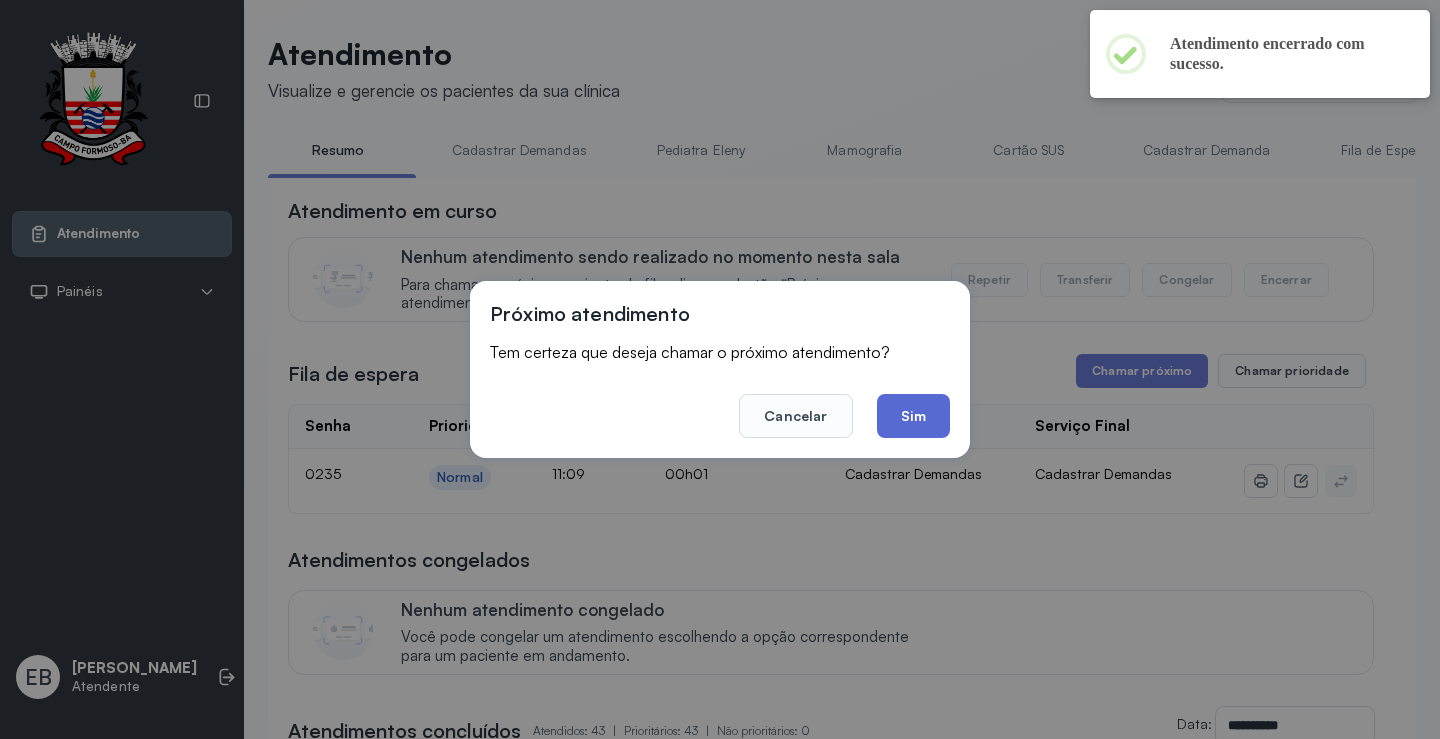 click on "Sim" 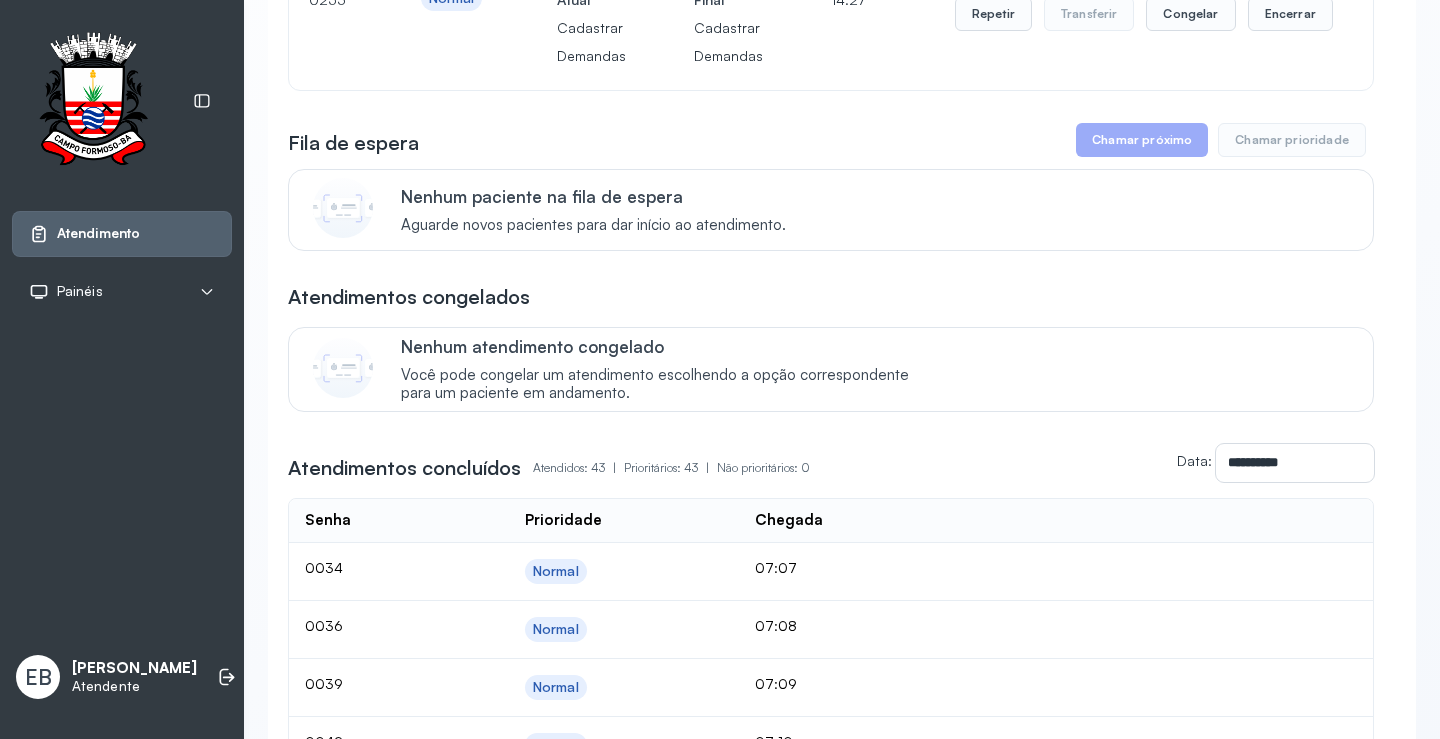 scroll, scrollTop: 0, scrollLeft: 0, axis: both 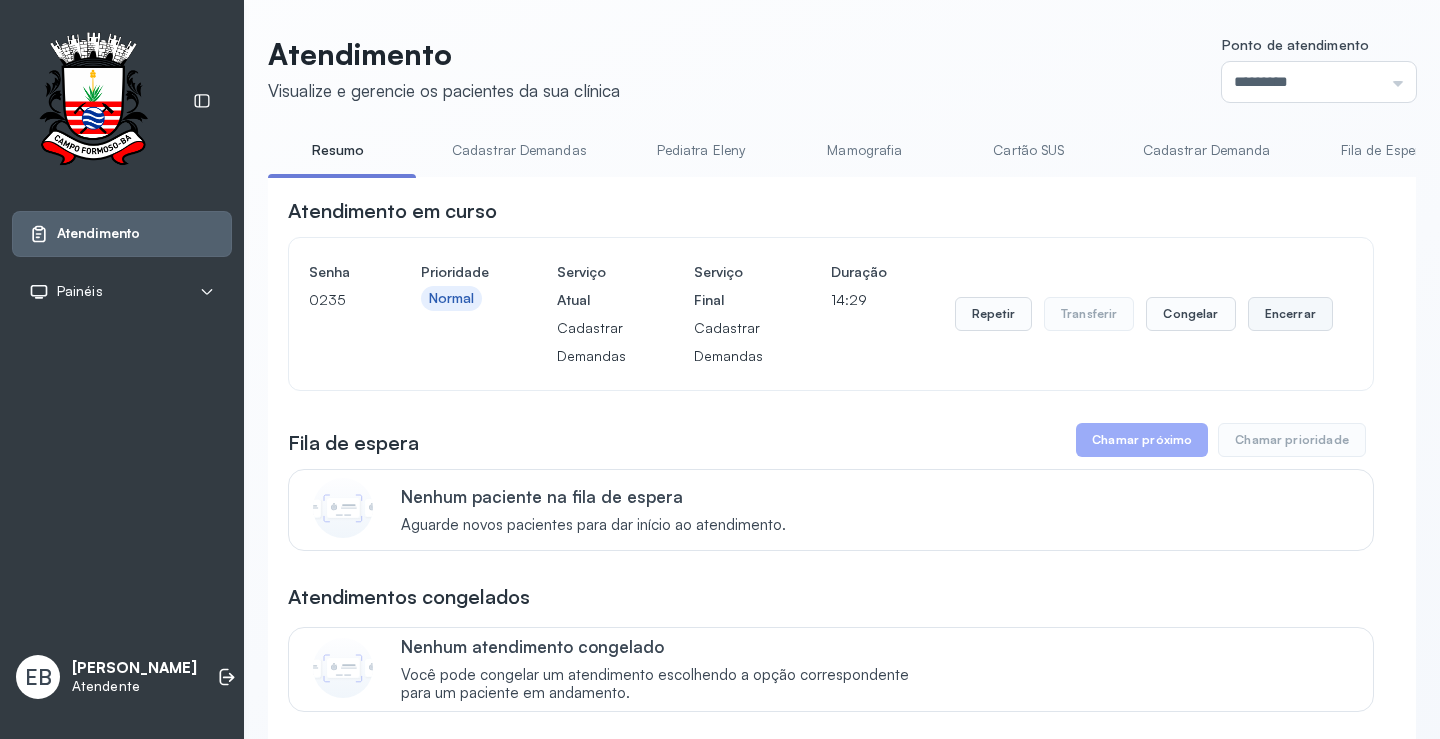 click on "Encerrar" at bounding box center (1290, 314) 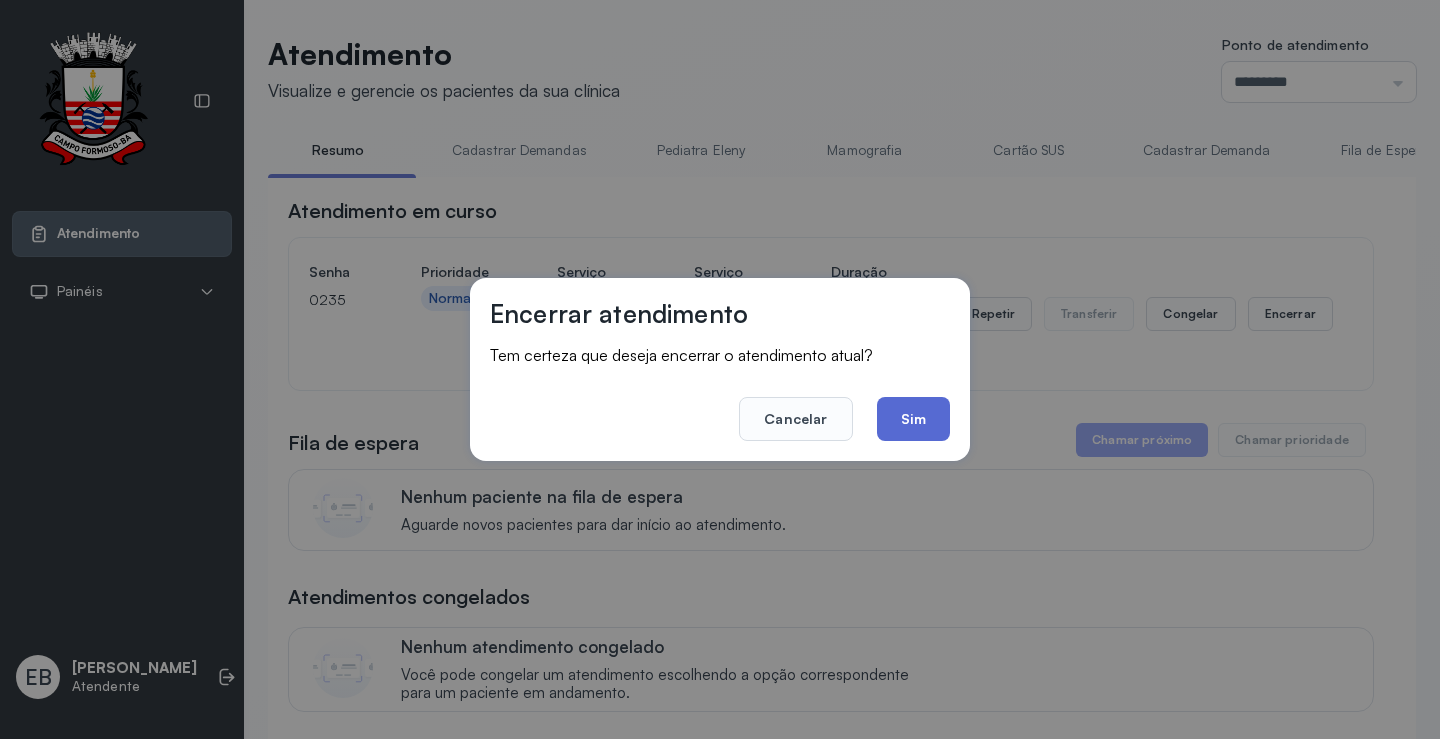 click on "Sim" 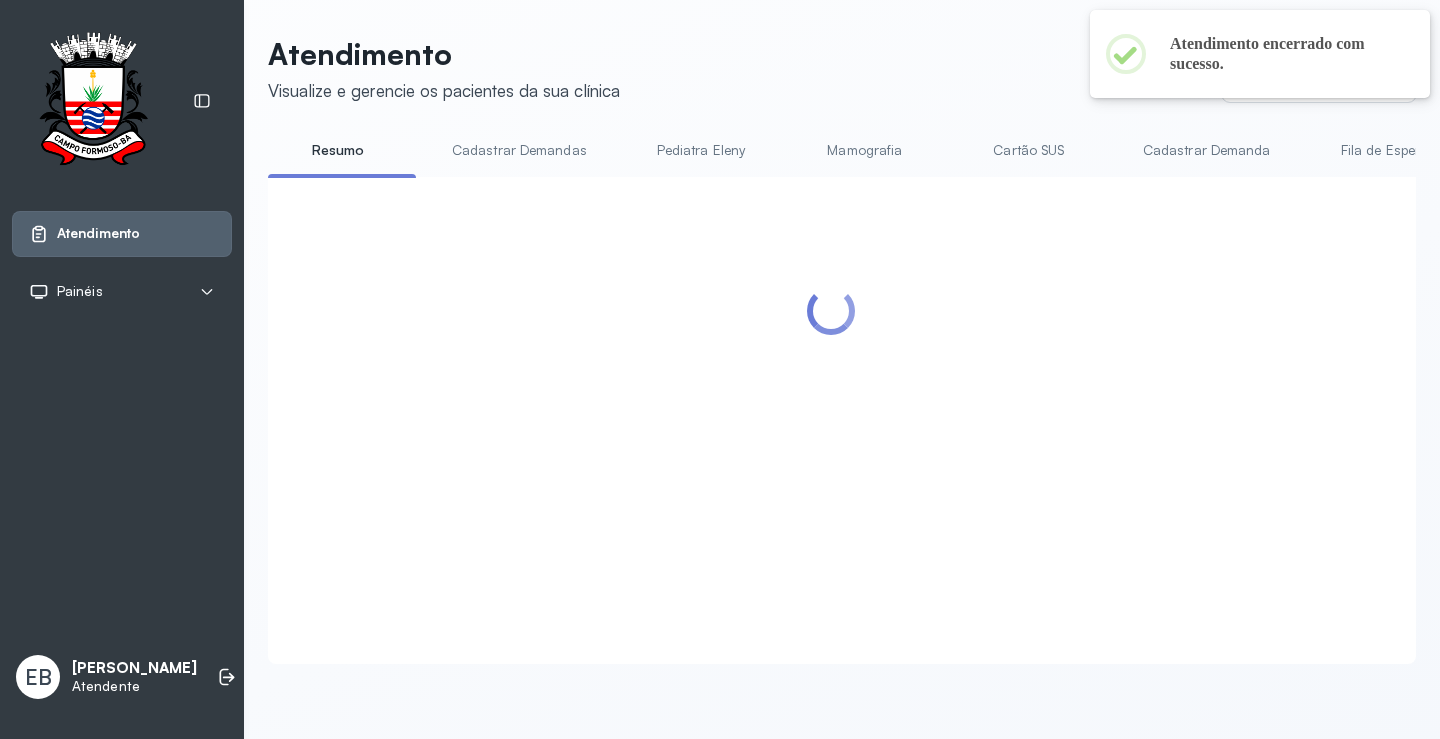 scroll, scrollTop: 0, scrollLeft: 0, axis: both 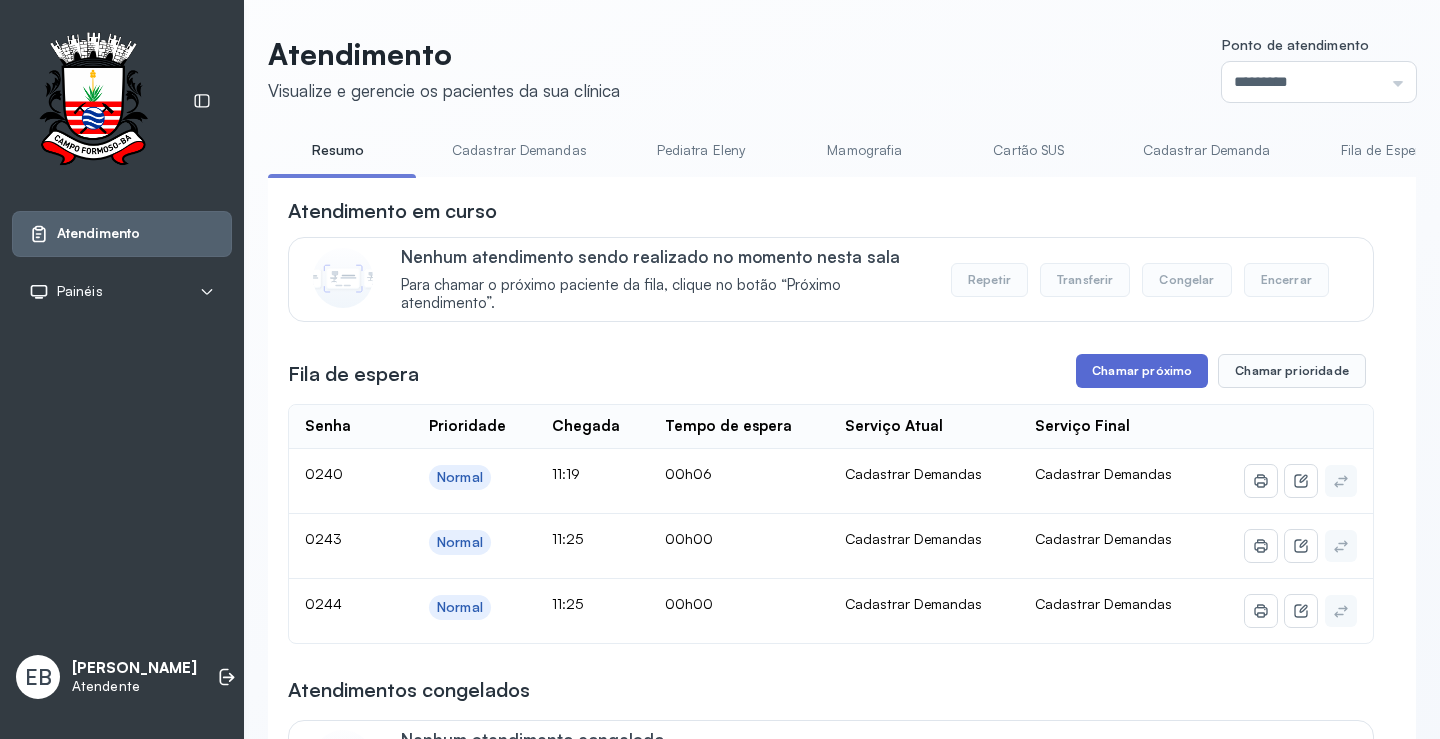 click on "Chamar próximo" at bounding box center [1142, 371] 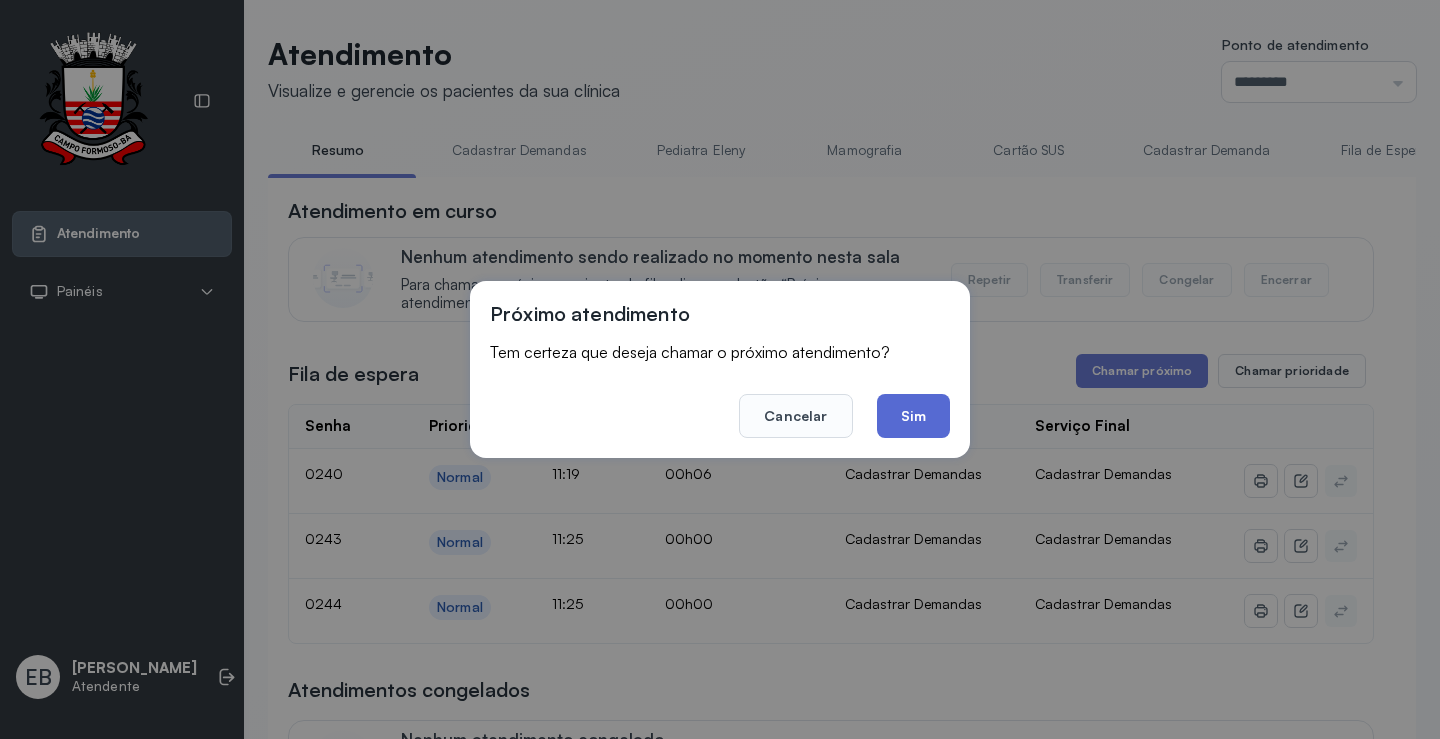 click on "Sim" 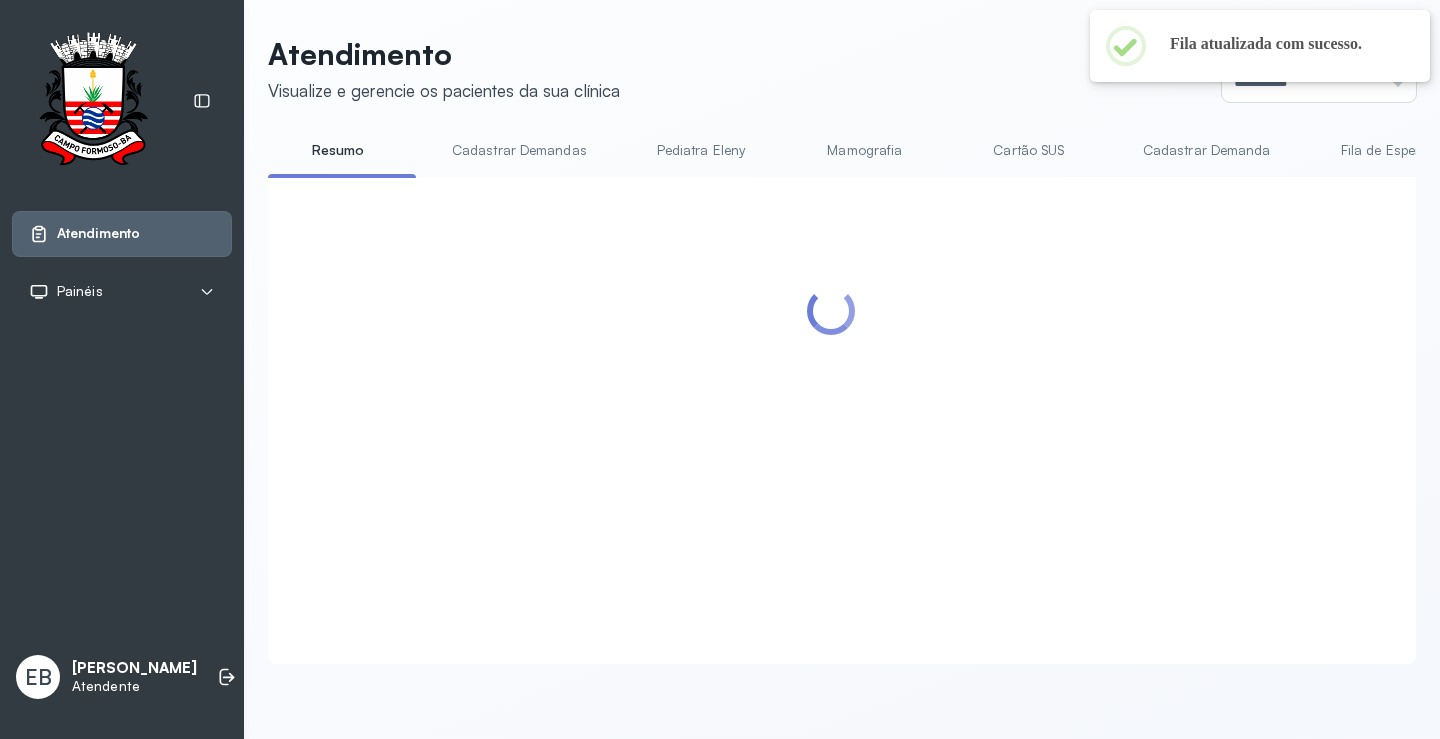 scroll, scrollTop: 1, scrollLeft: 0, axis: vertical 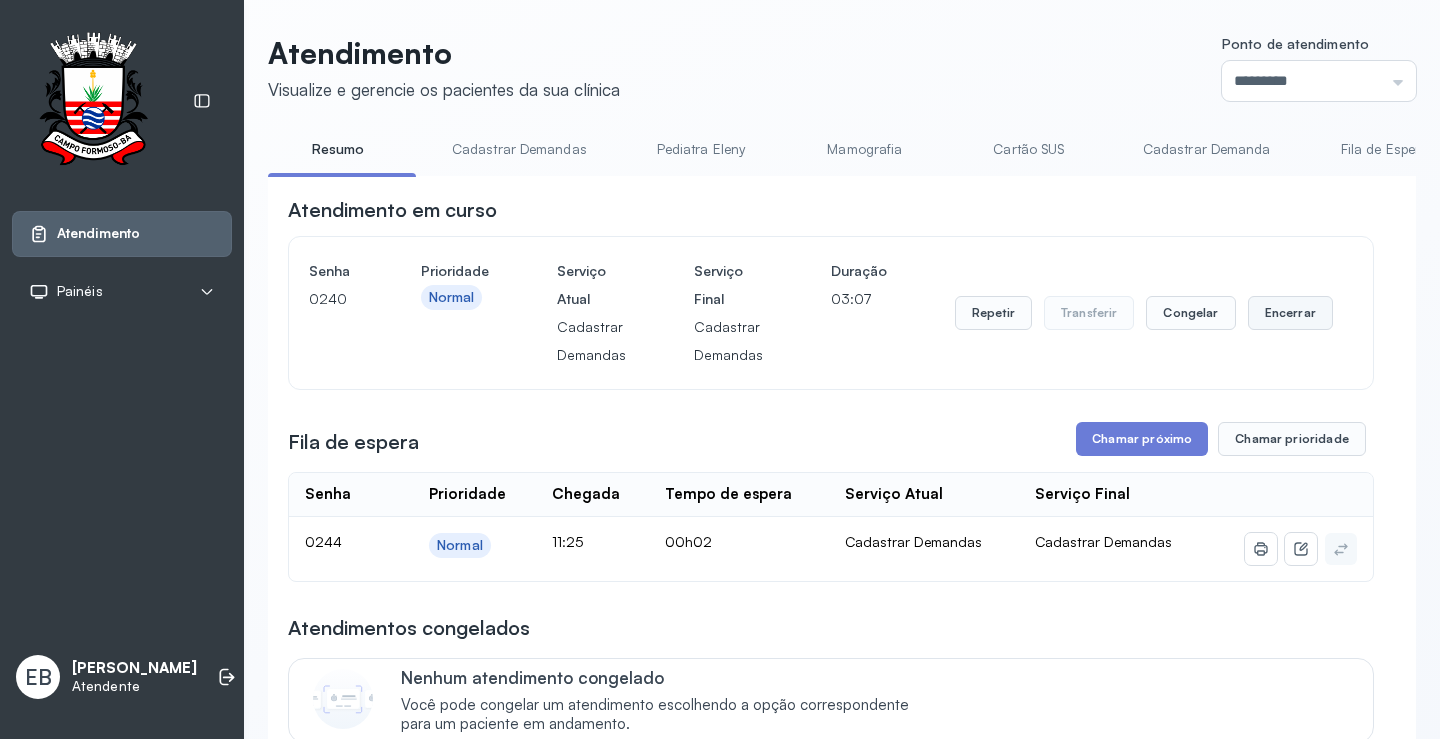 click on "Encerrar" at bounding box center (1290, 313) 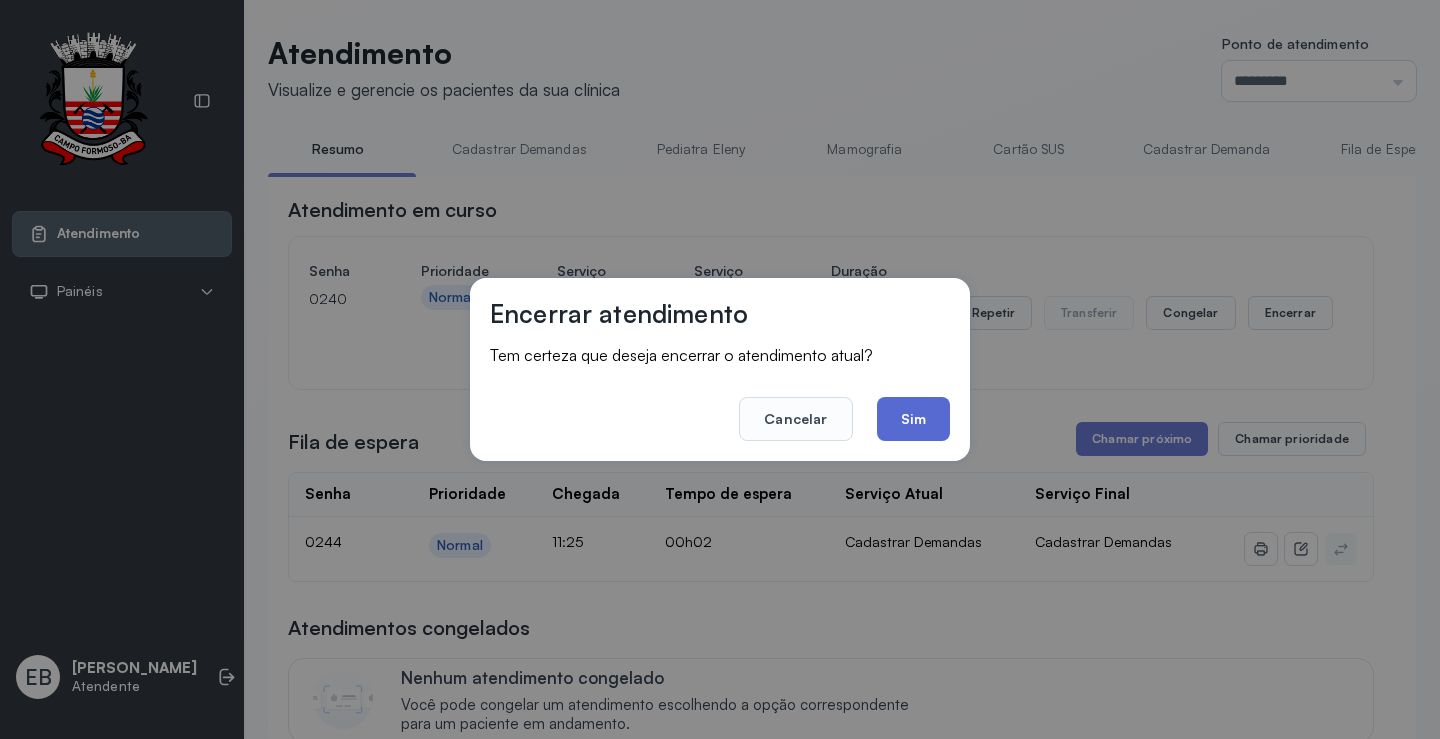 click on "Sim" 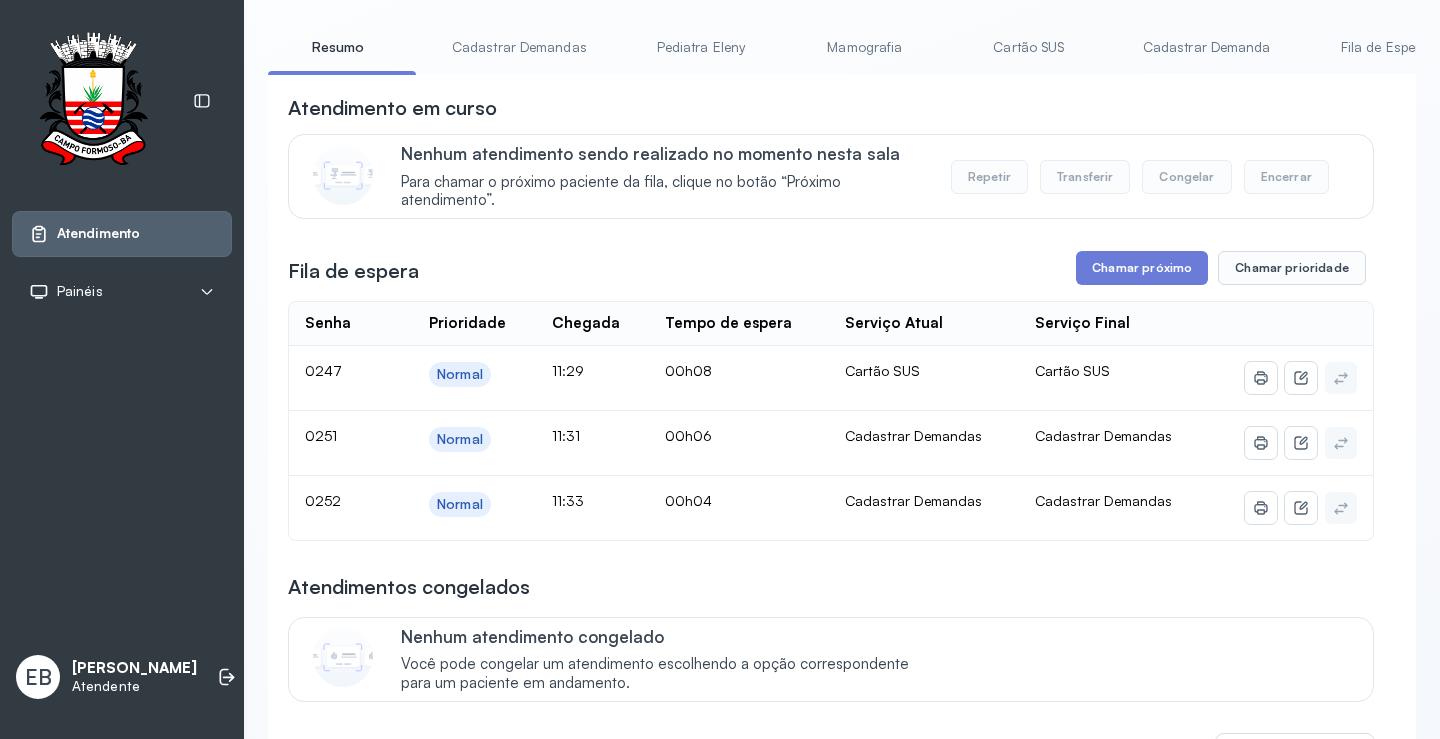 scroll, scrollTop: 0, scrollLeft: 0, axis: both 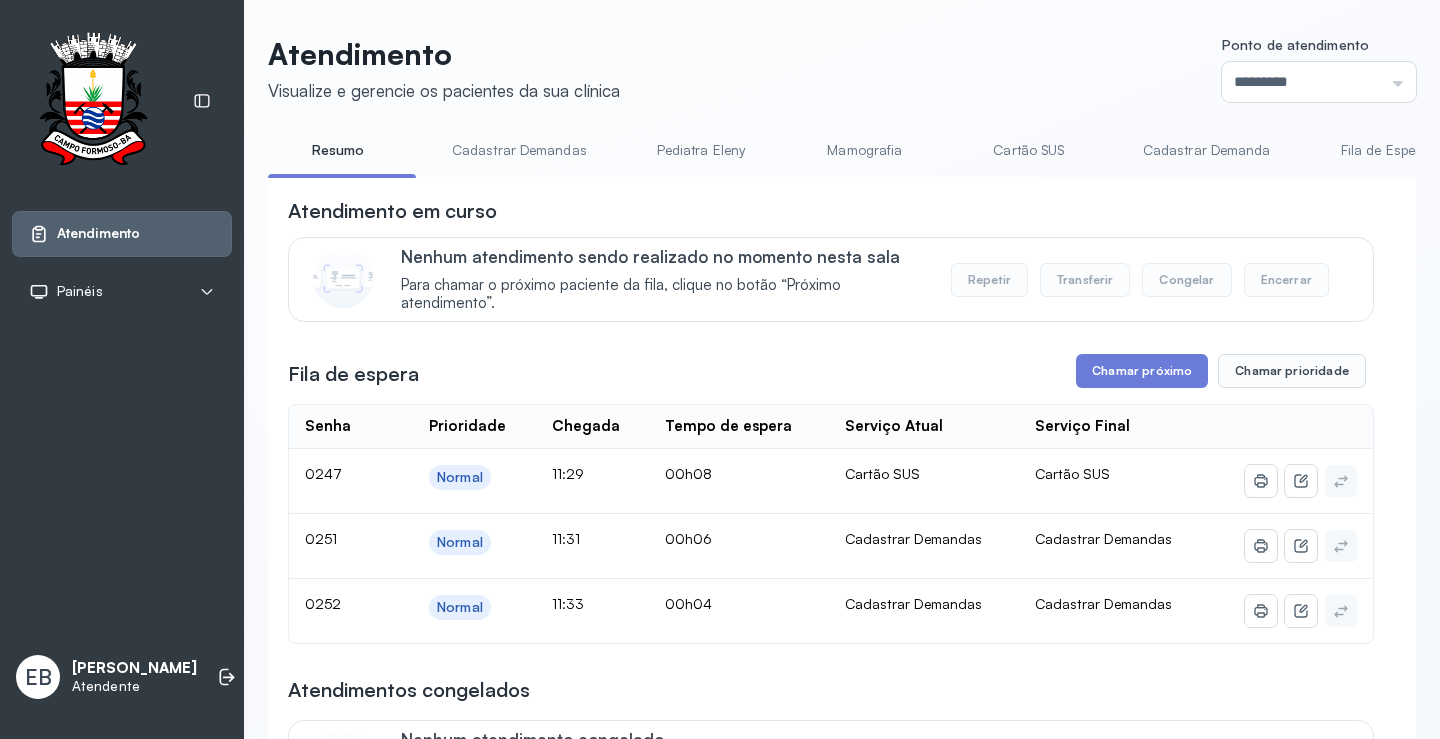 click on "Cadastrar Demandas" at bounding box center (519, 150) 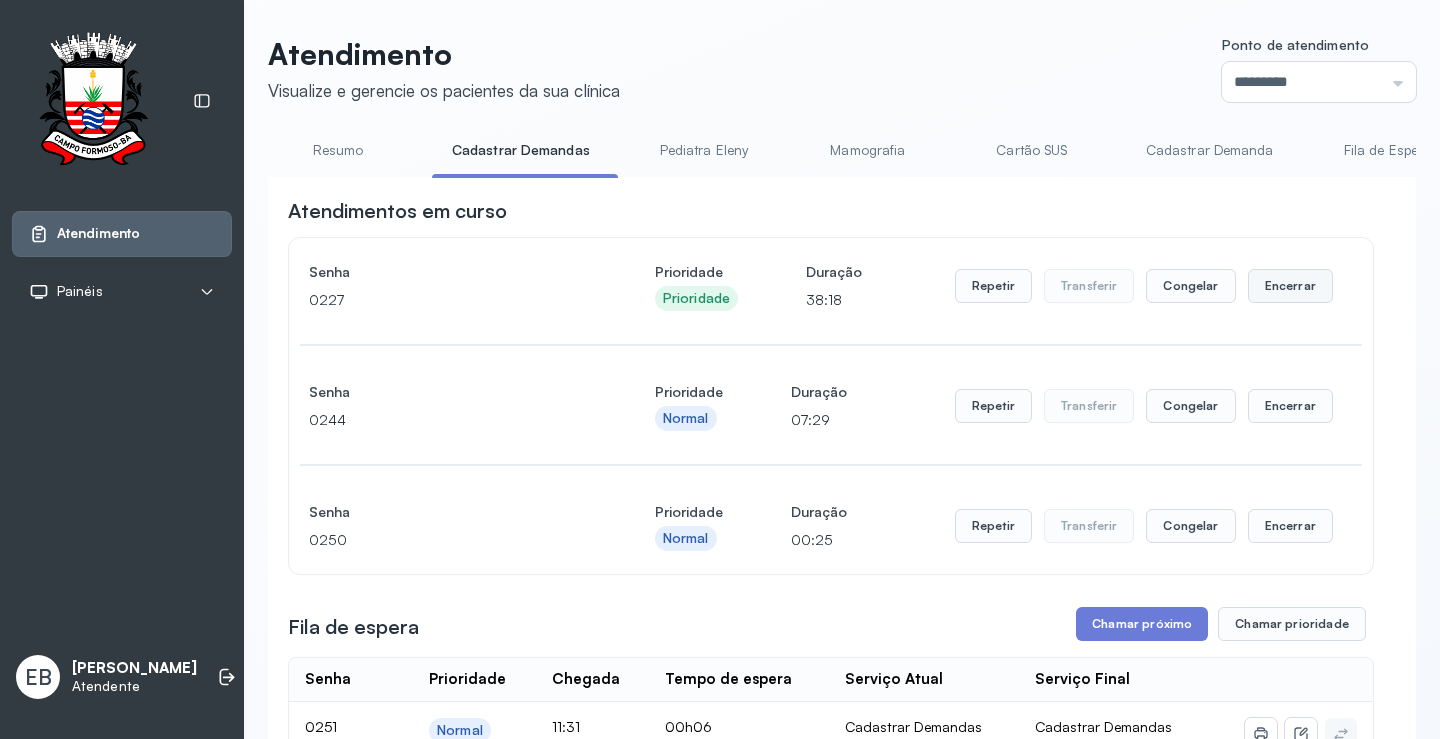 click on "Encerrar" at bounding box center [1290, 286] 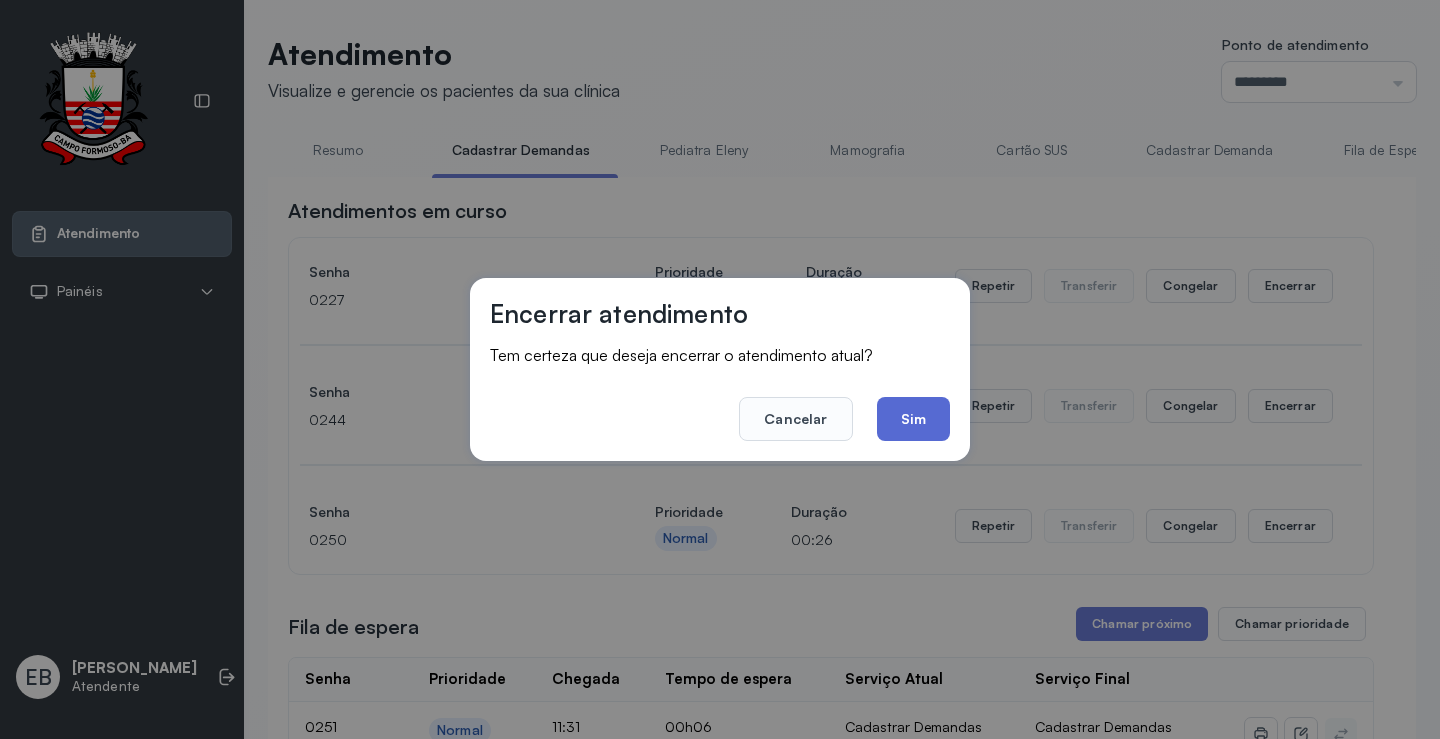 click on "Sim" 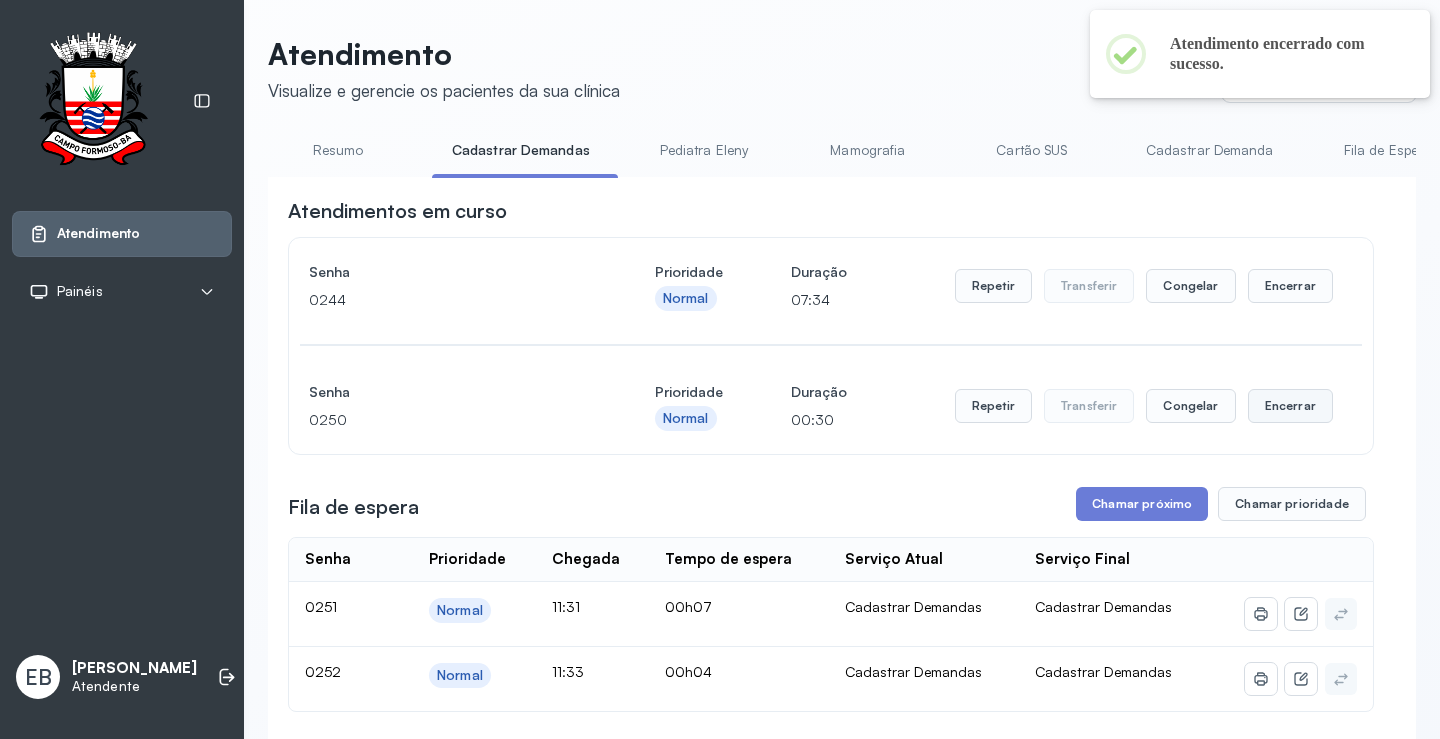 click on "Encerrar" at bounding box center (1290, 286) 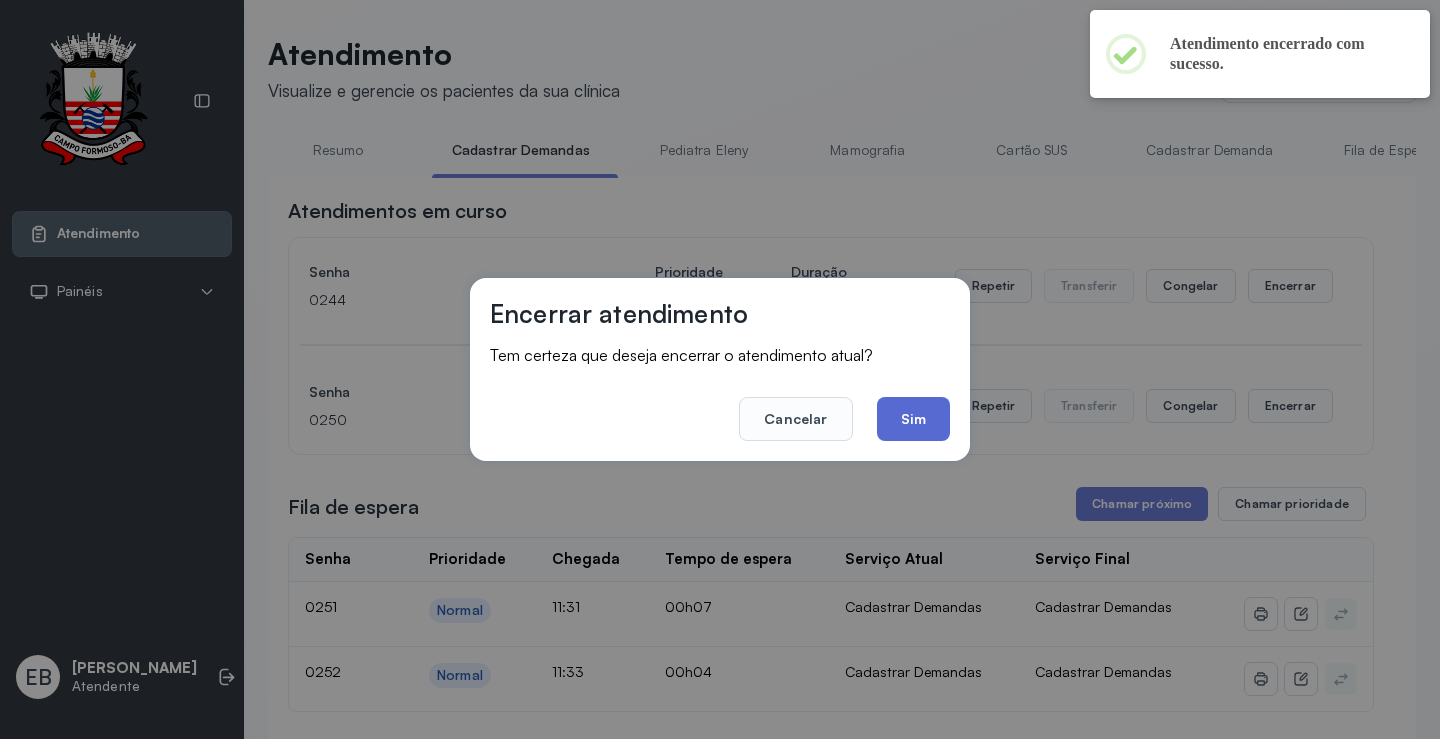 click on "Sim" 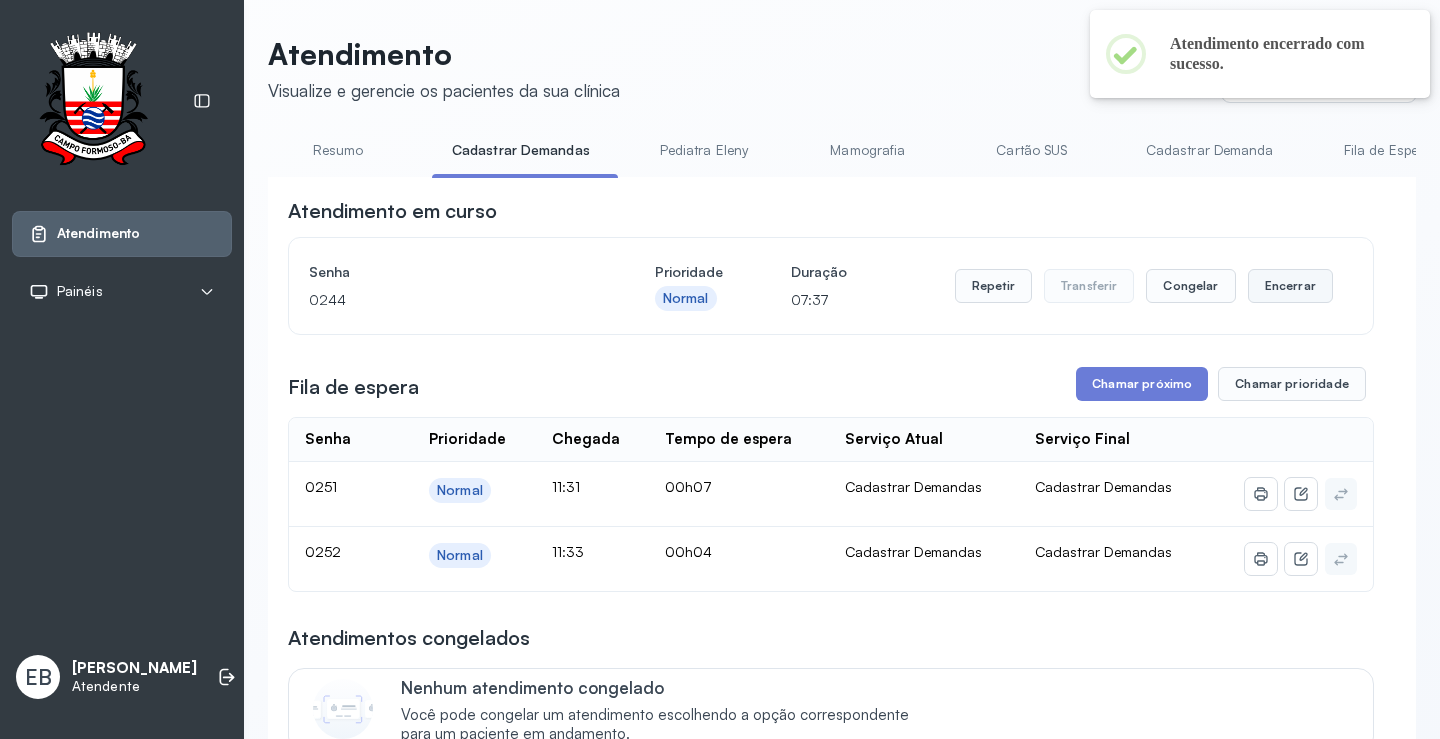 click on "Encerrar" at bounding box center (1290, 286) 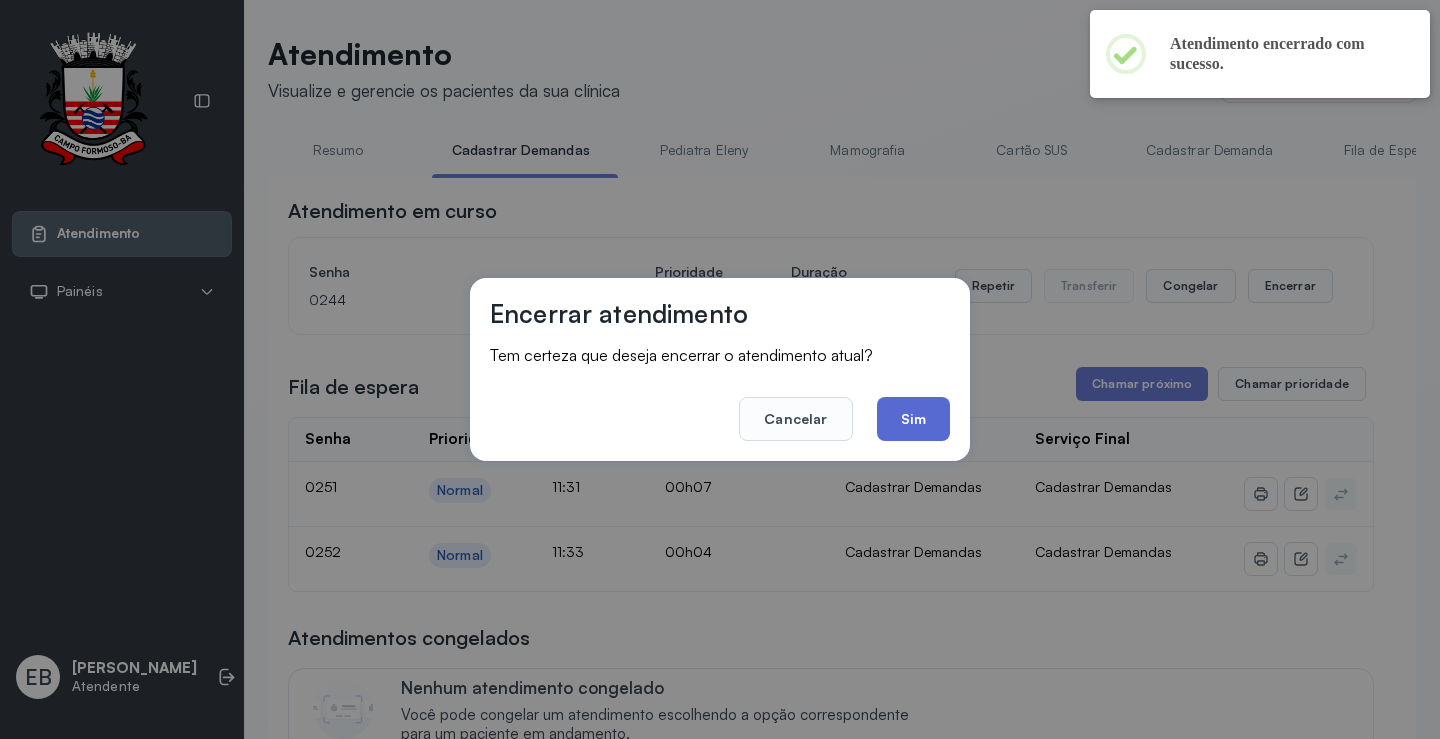 click on "Sim" 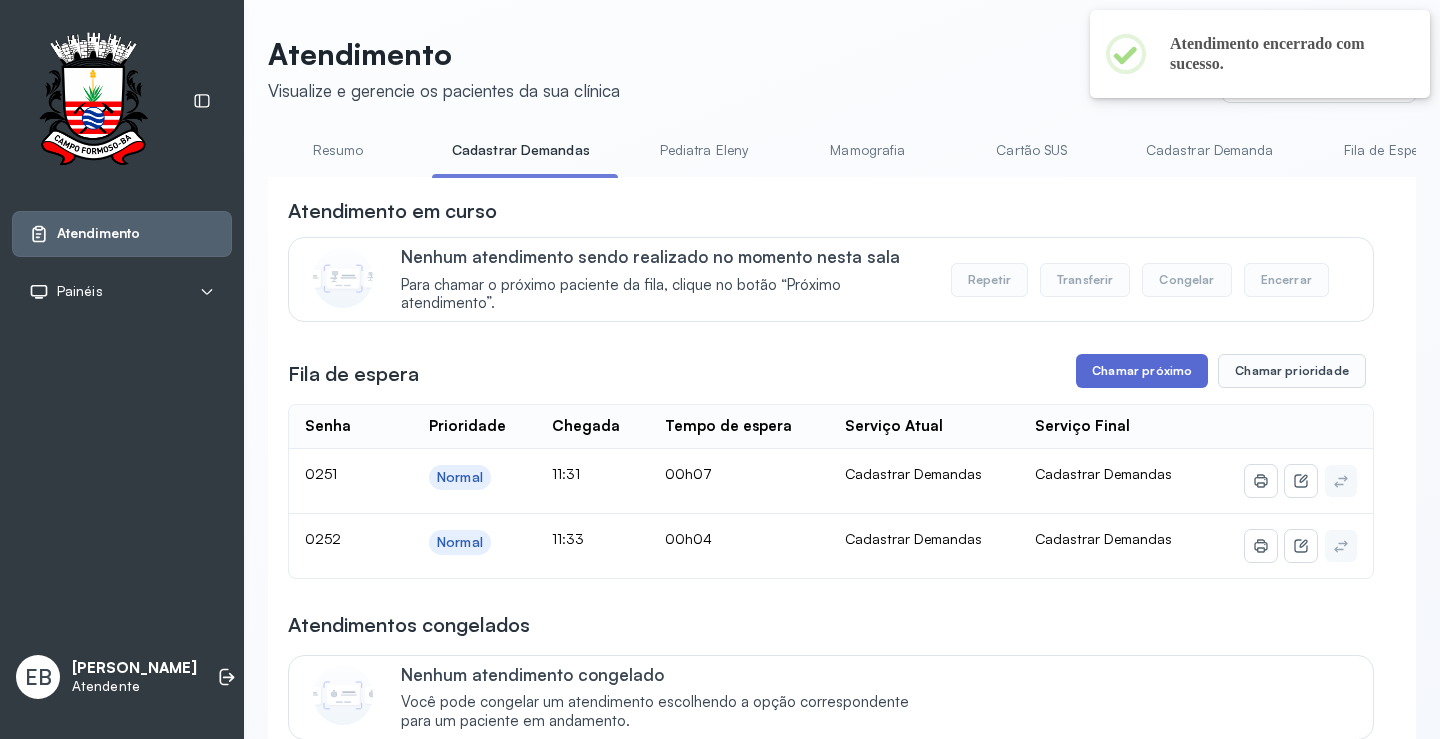 click on "Chamar próximo" at bounding box center (1142, 371) 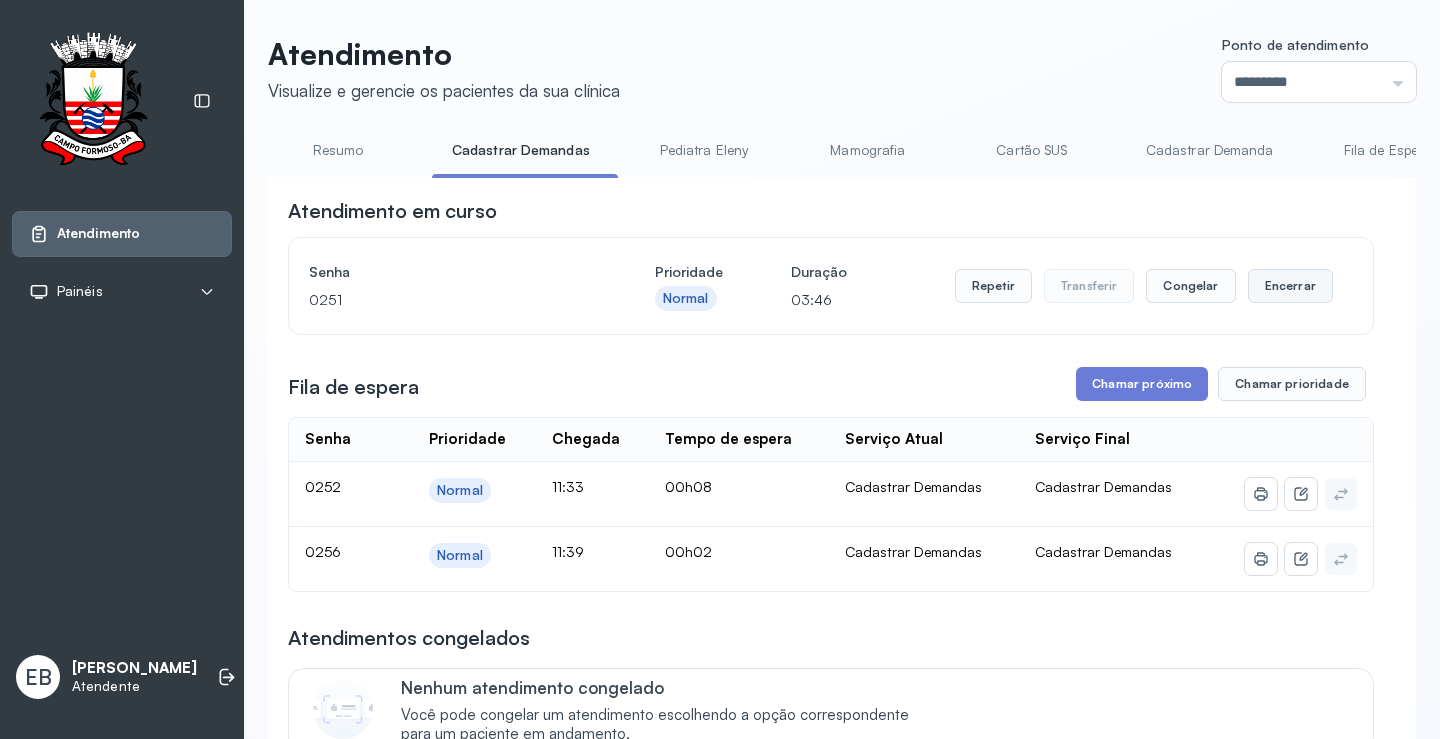 click on "Encerrar" at bounding box center [1290, 286] 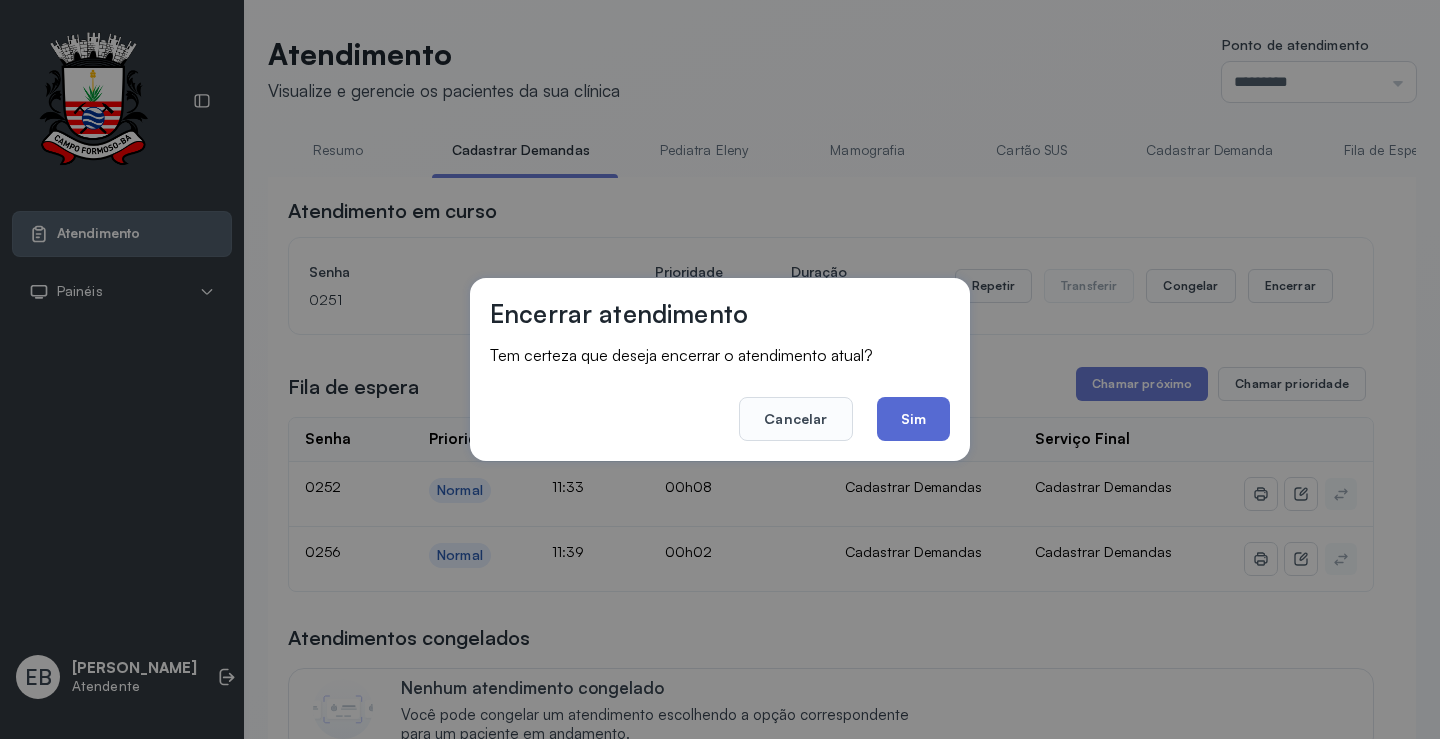 click on "Sim" 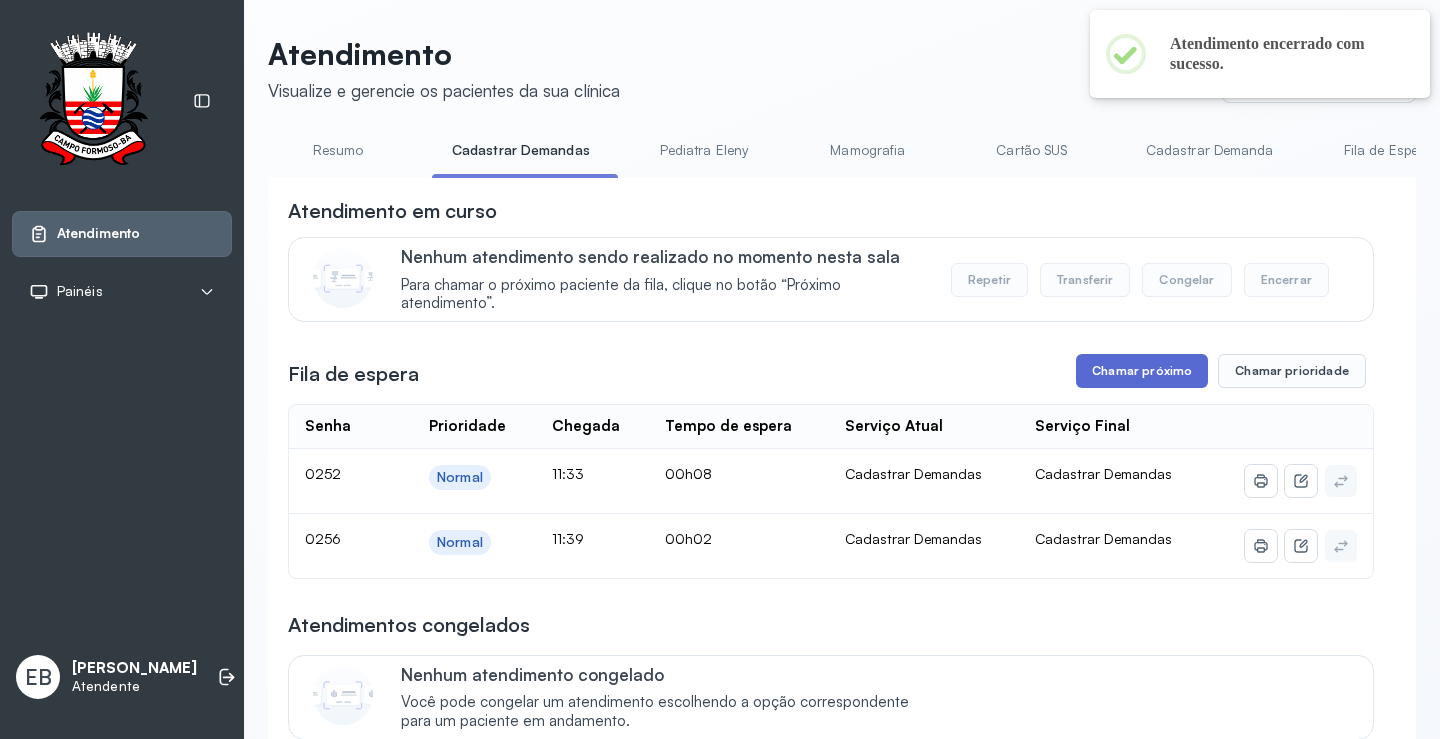 click on "Chamar próximo" at bounding box center (1142, 371) 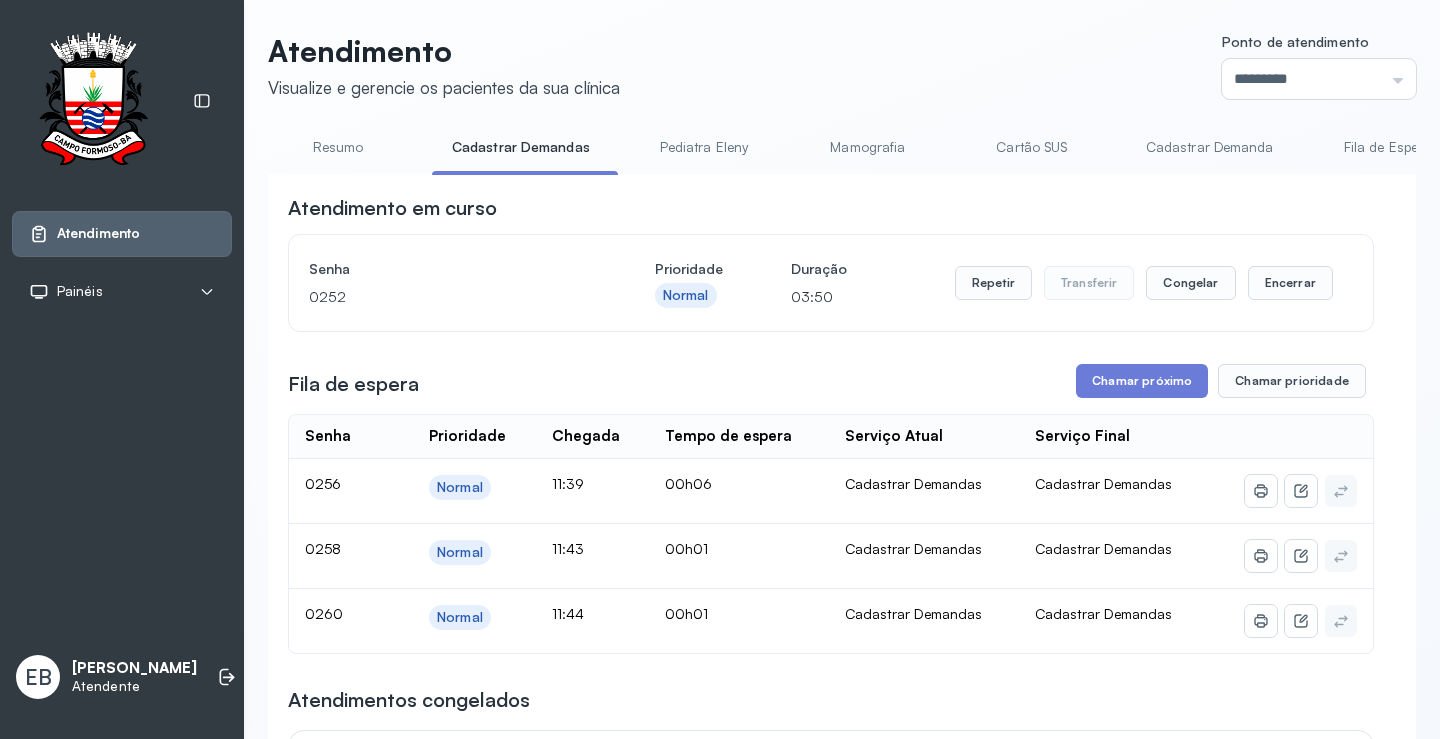 scroll, scrollTop: 0, scrollLeft: 0, axis: both 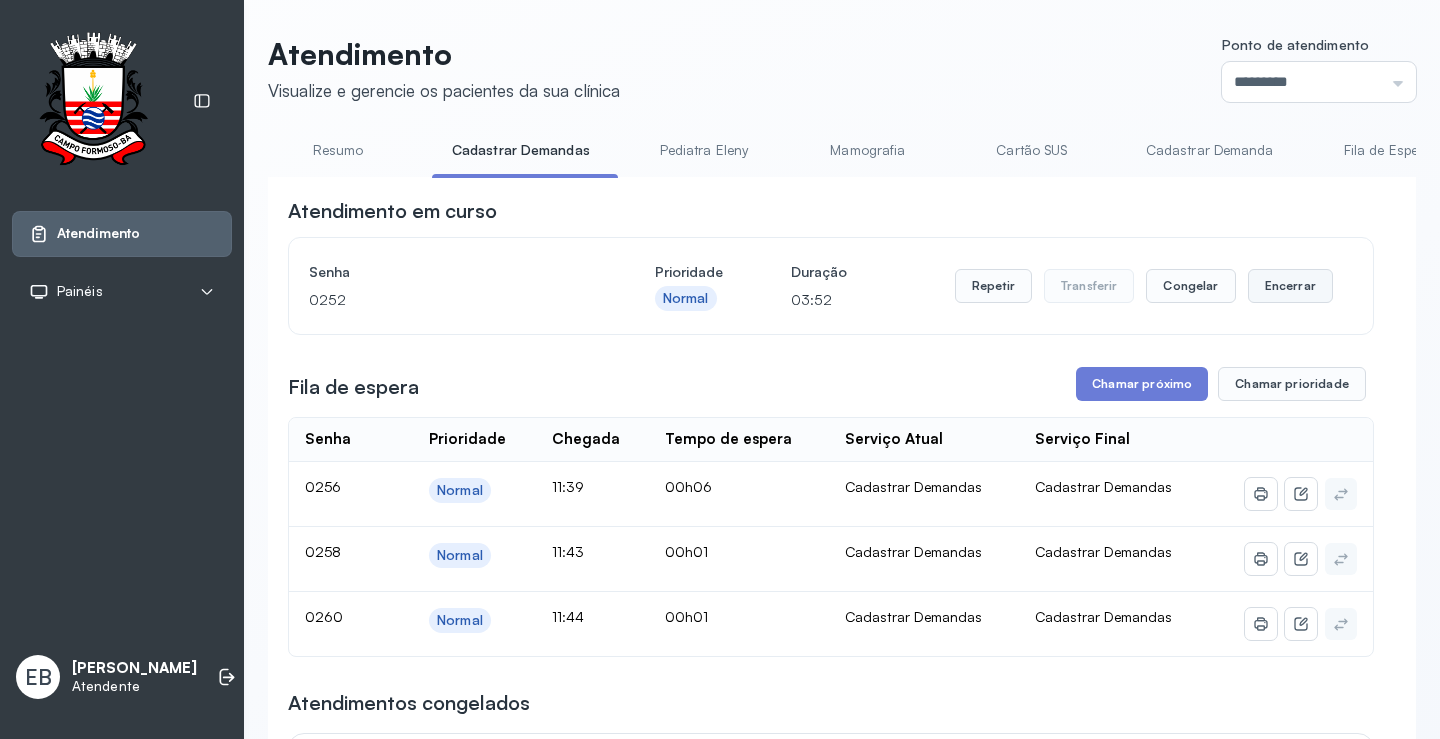 click on "Encerrar" at bounding box center [1290, 286] 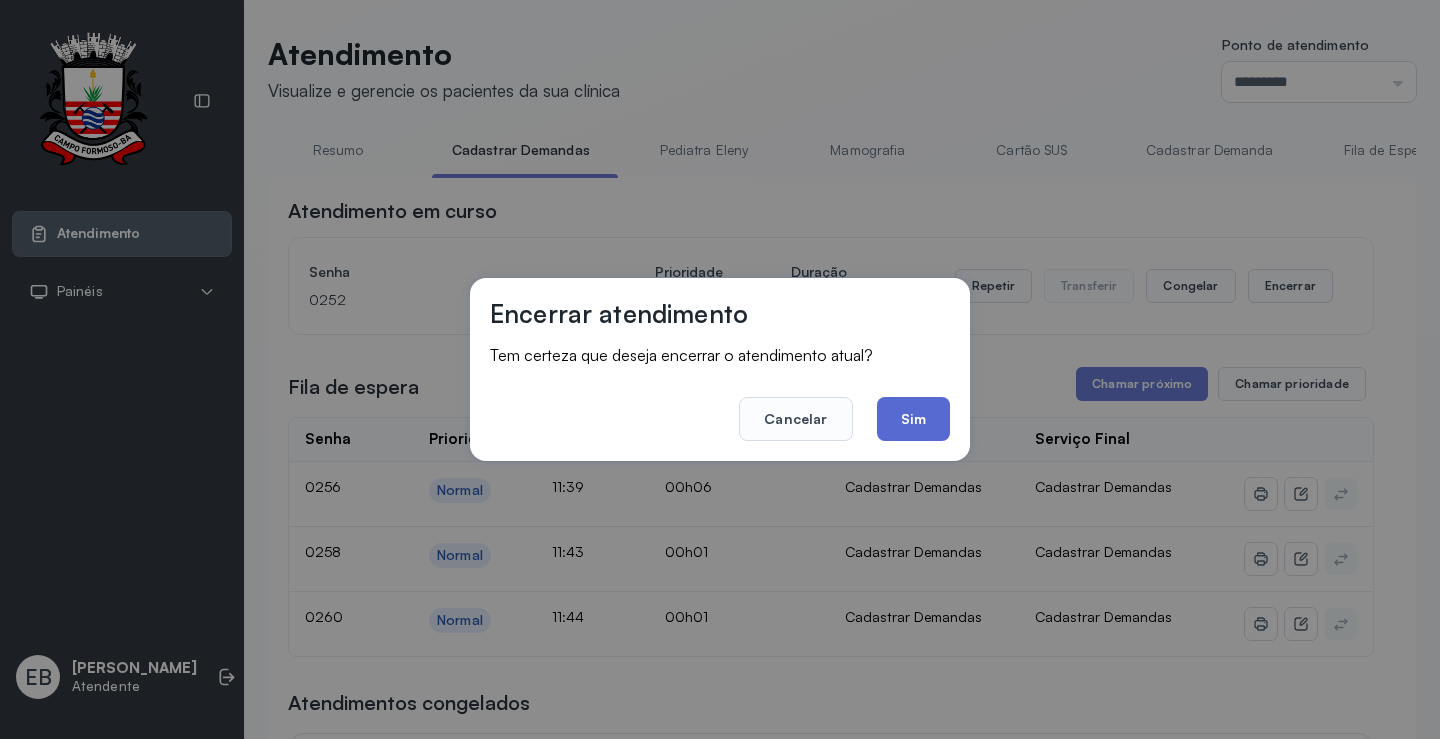 click on "Sim" 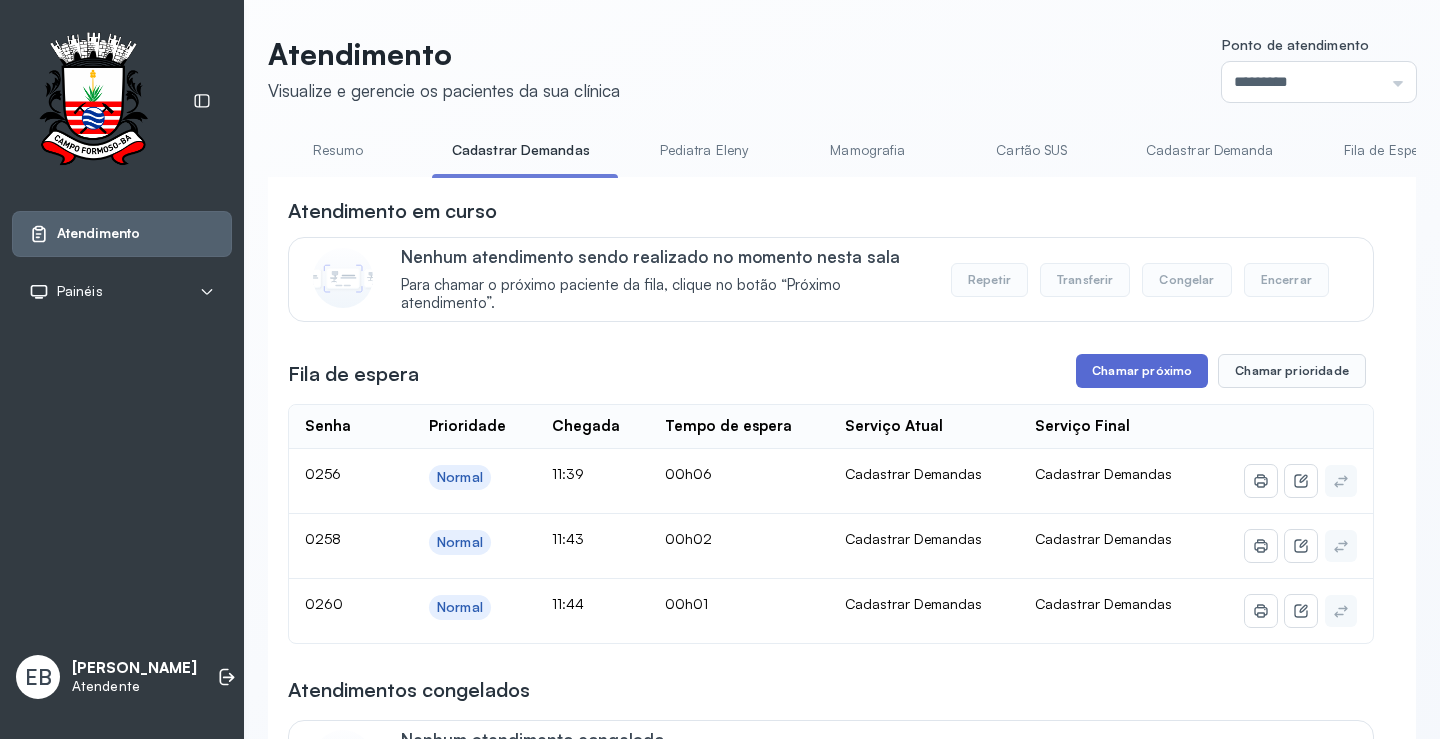 click on "Chamar próximo" at bounding box center [1142, 371] 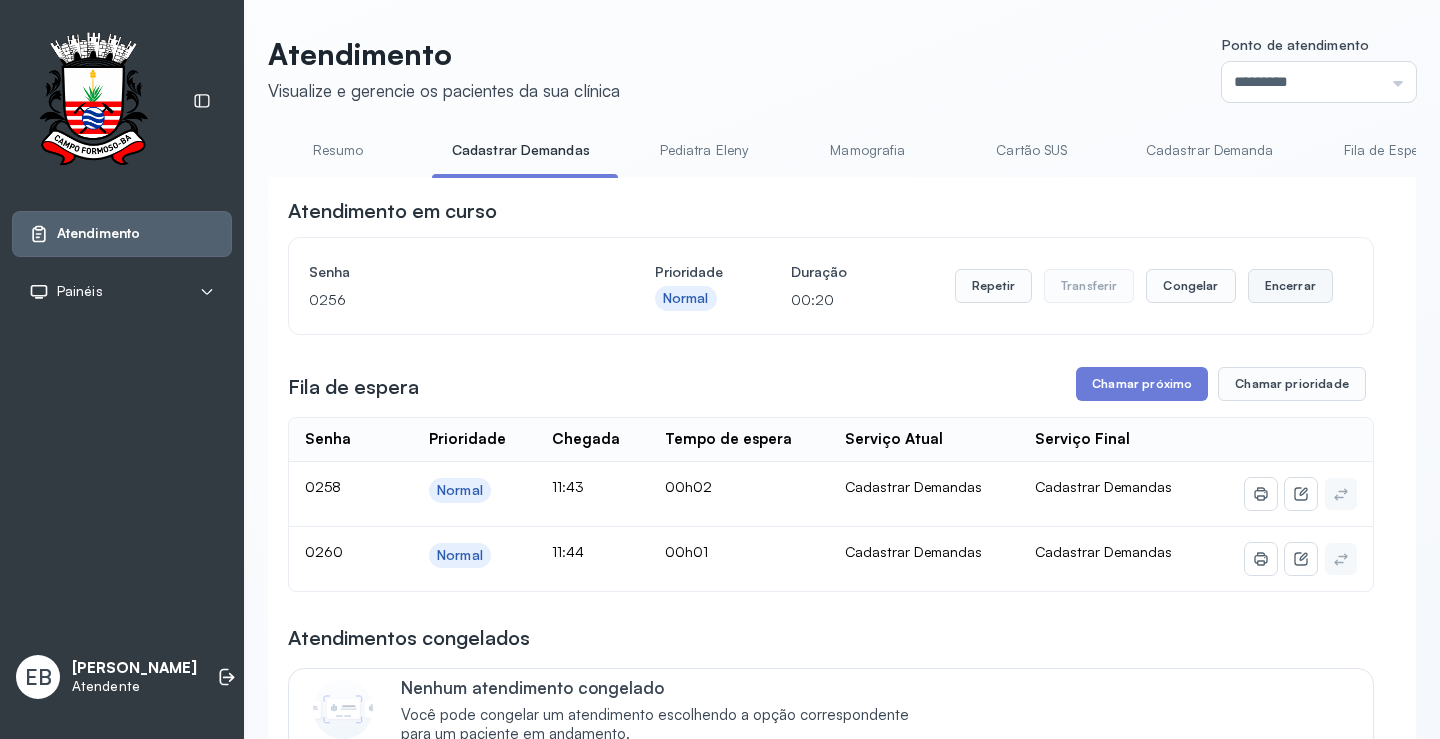 click on "Encerrar" at bounding box center [1290, 286] 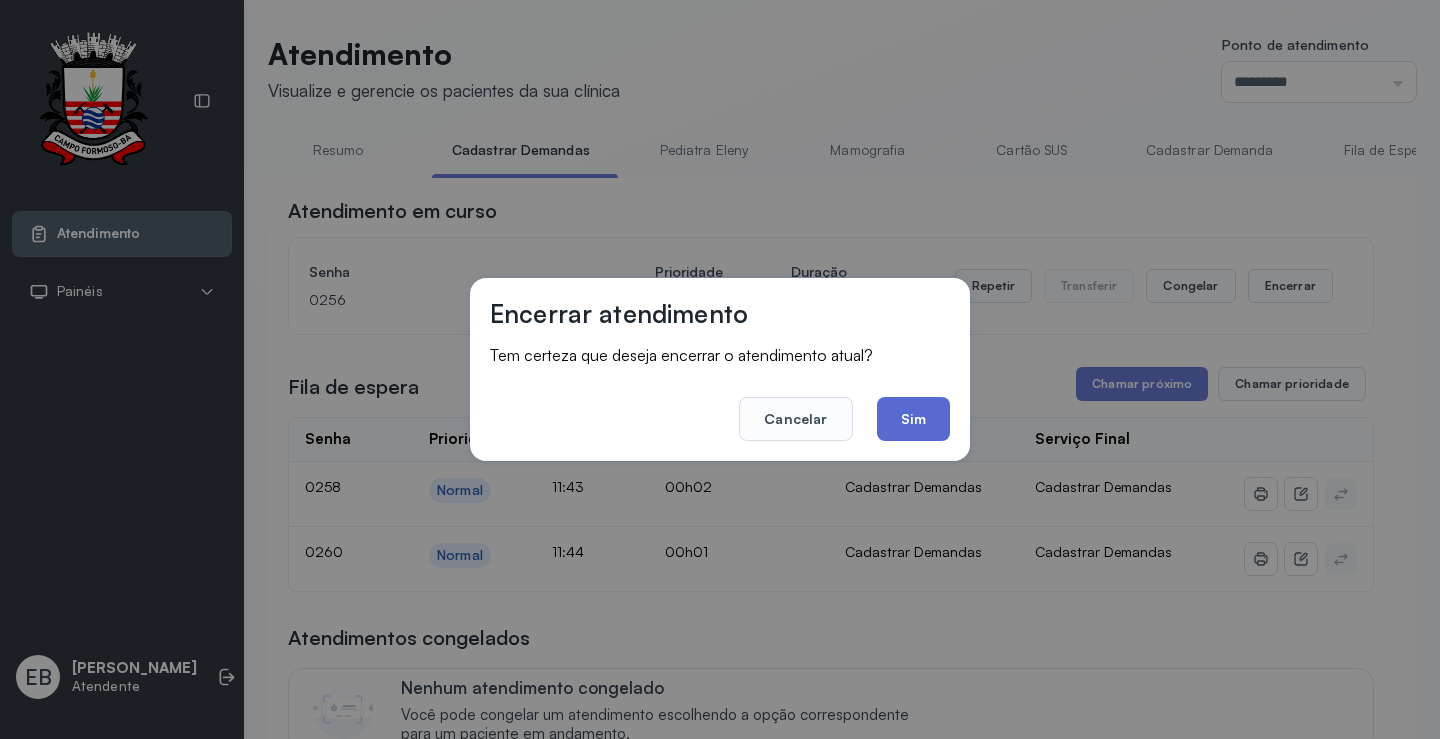 click on "Sim" 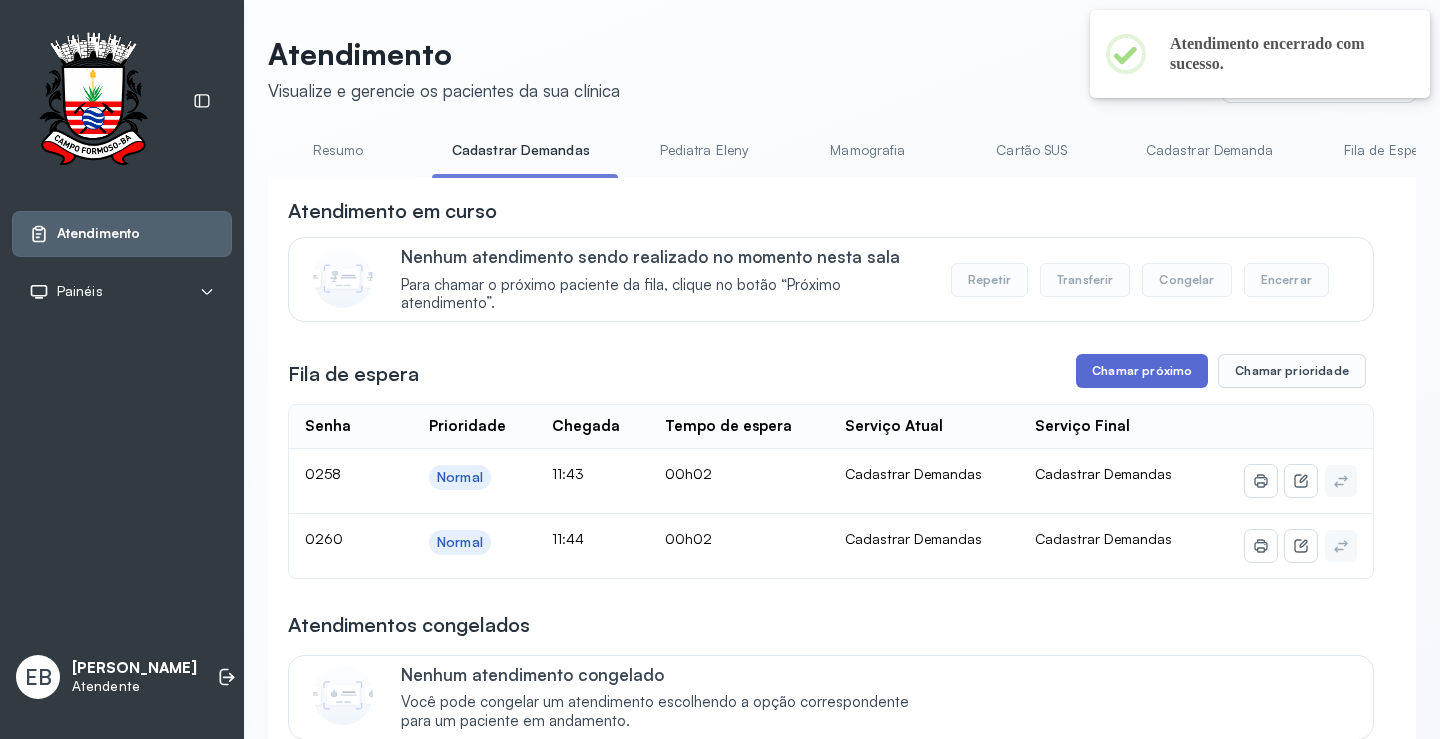 click on "Chamar próximo" at bounding box center [1142, 371] 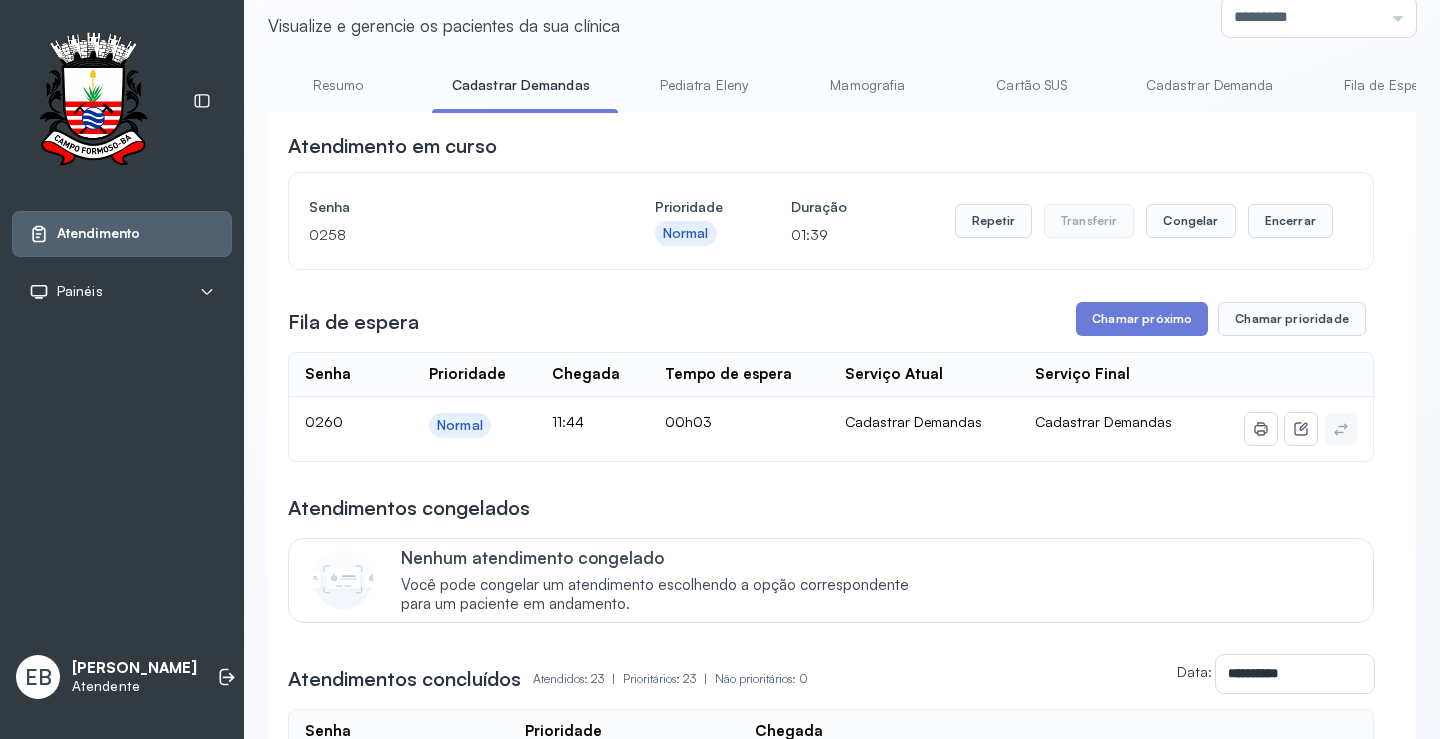 scroll, scrollTop: 100, scrollLeft: 0, axis: vertical 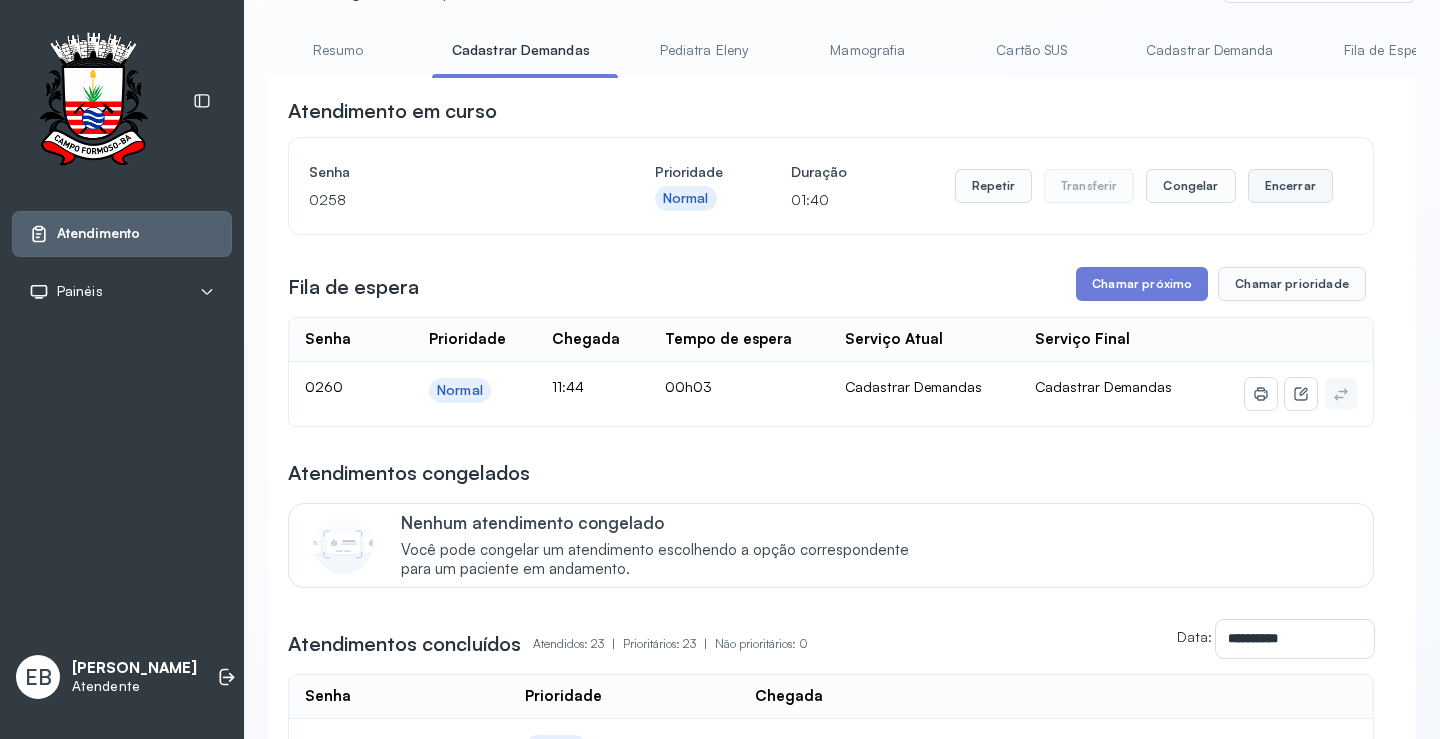 click on "Encerrar" at bounding box center (1290, 186) 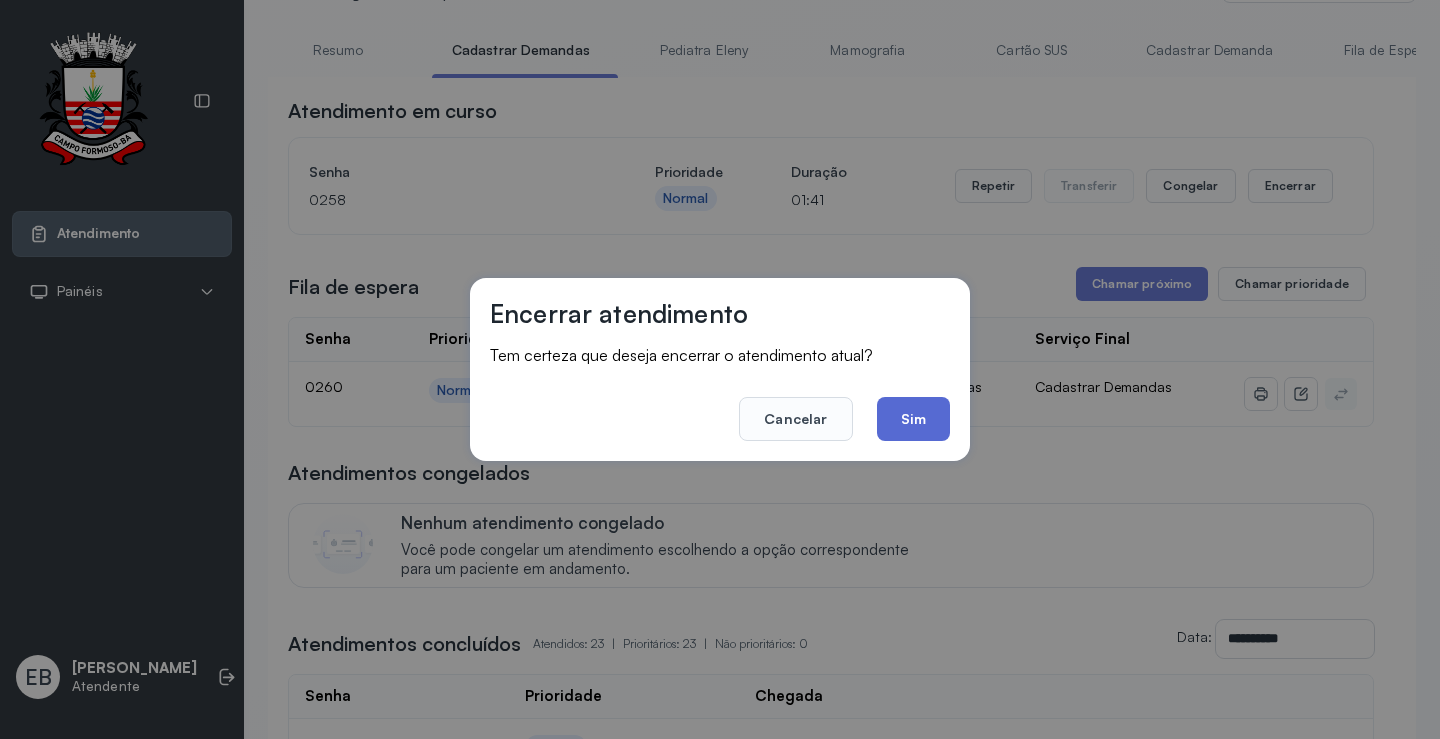 click on "Sim" 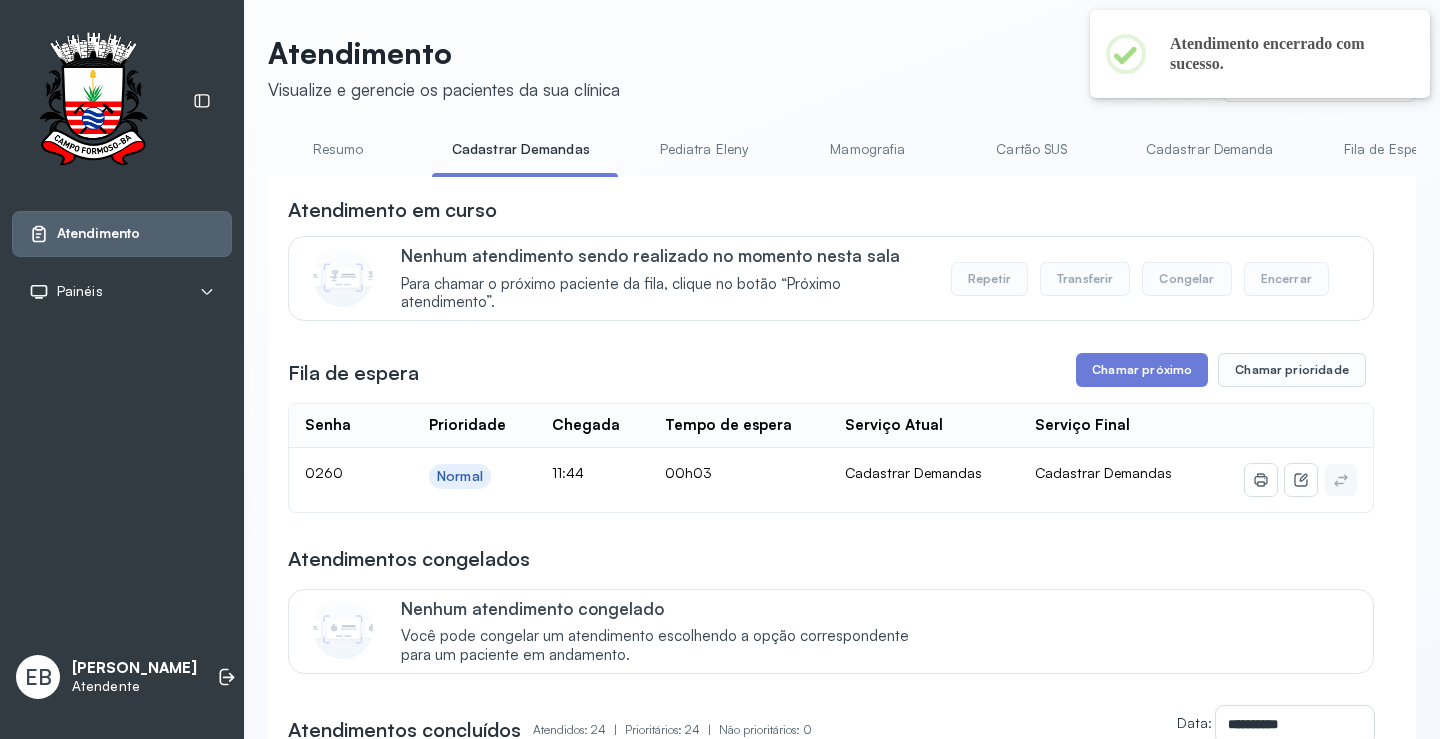 scroll, scrollTop: 100, scrollLeft: 0, axis: vertical 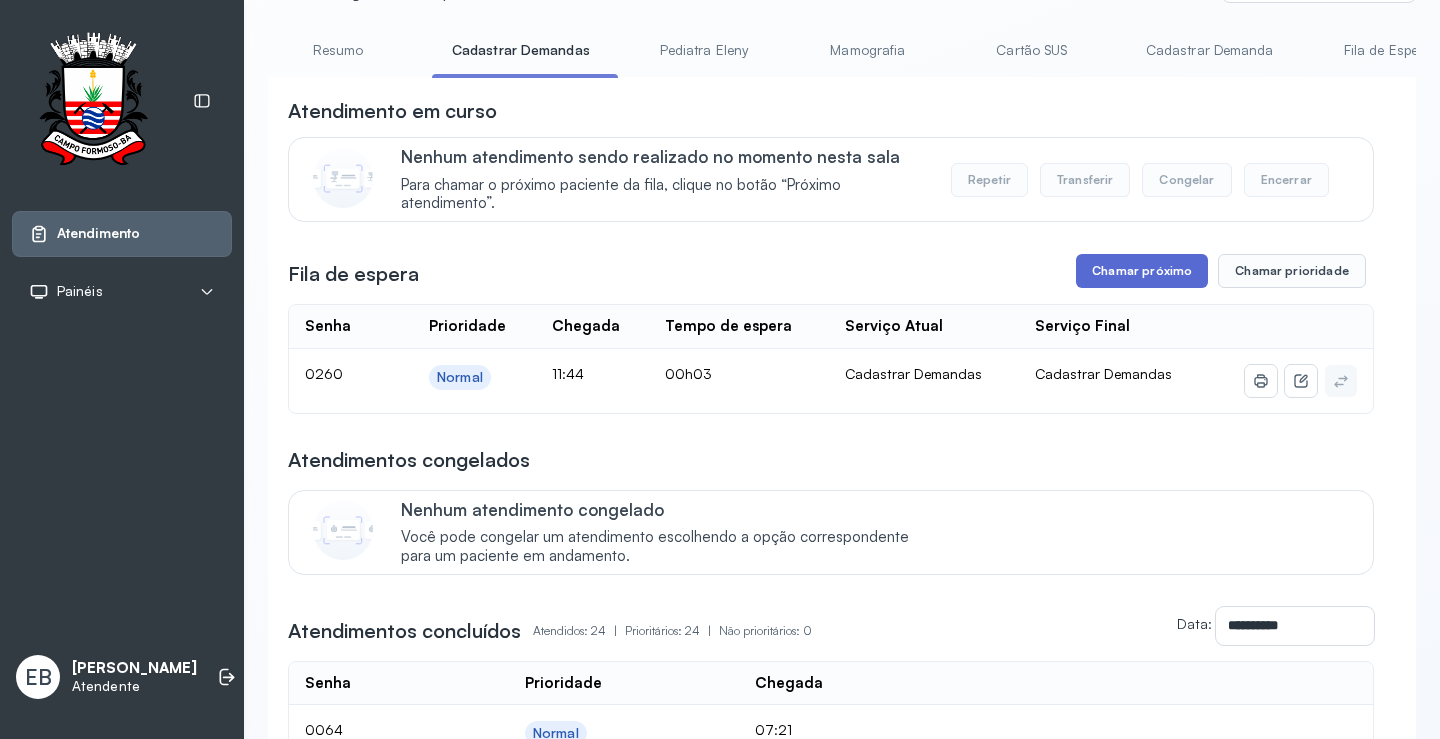 click on "Chamar próximo" at bounding box center [1142, 271] 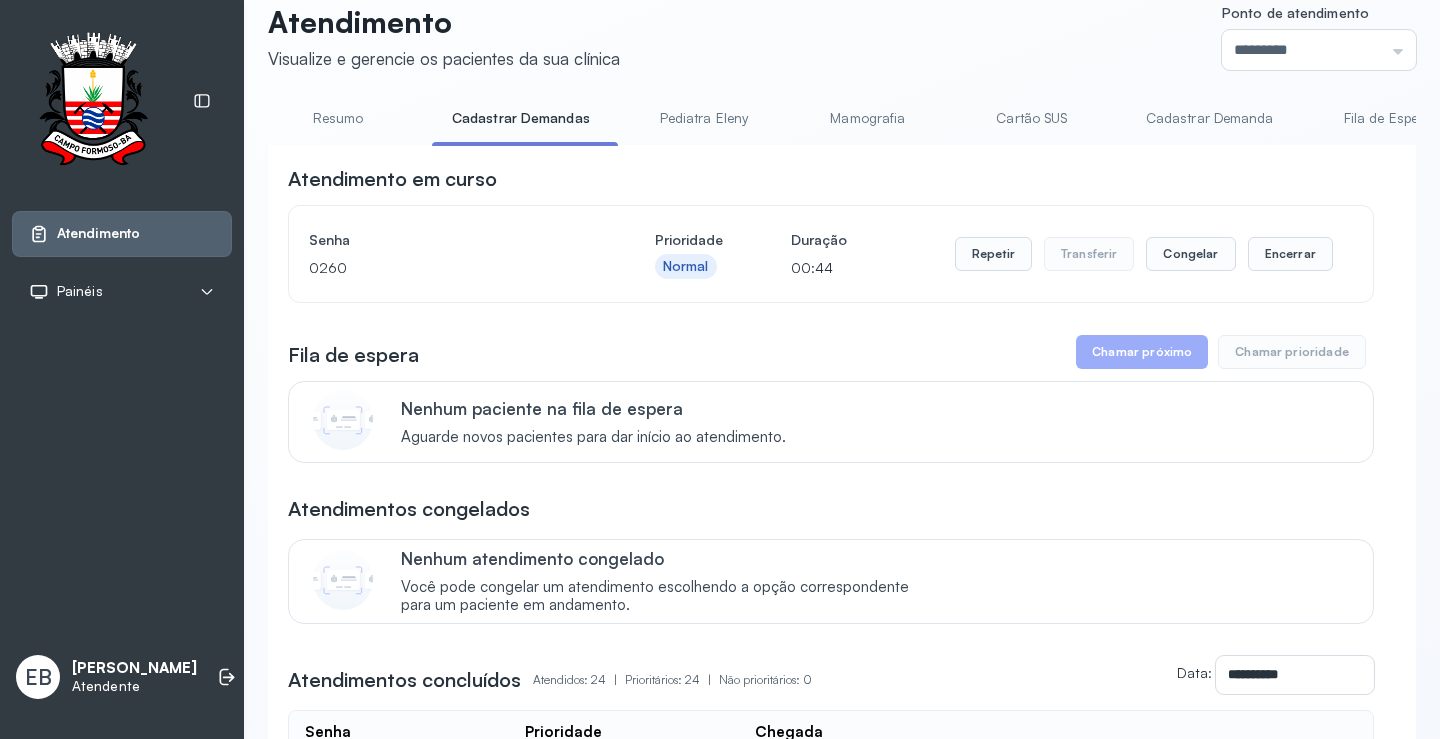 scroll, scrollTop: 0, scrollLeft: 0, axis: both 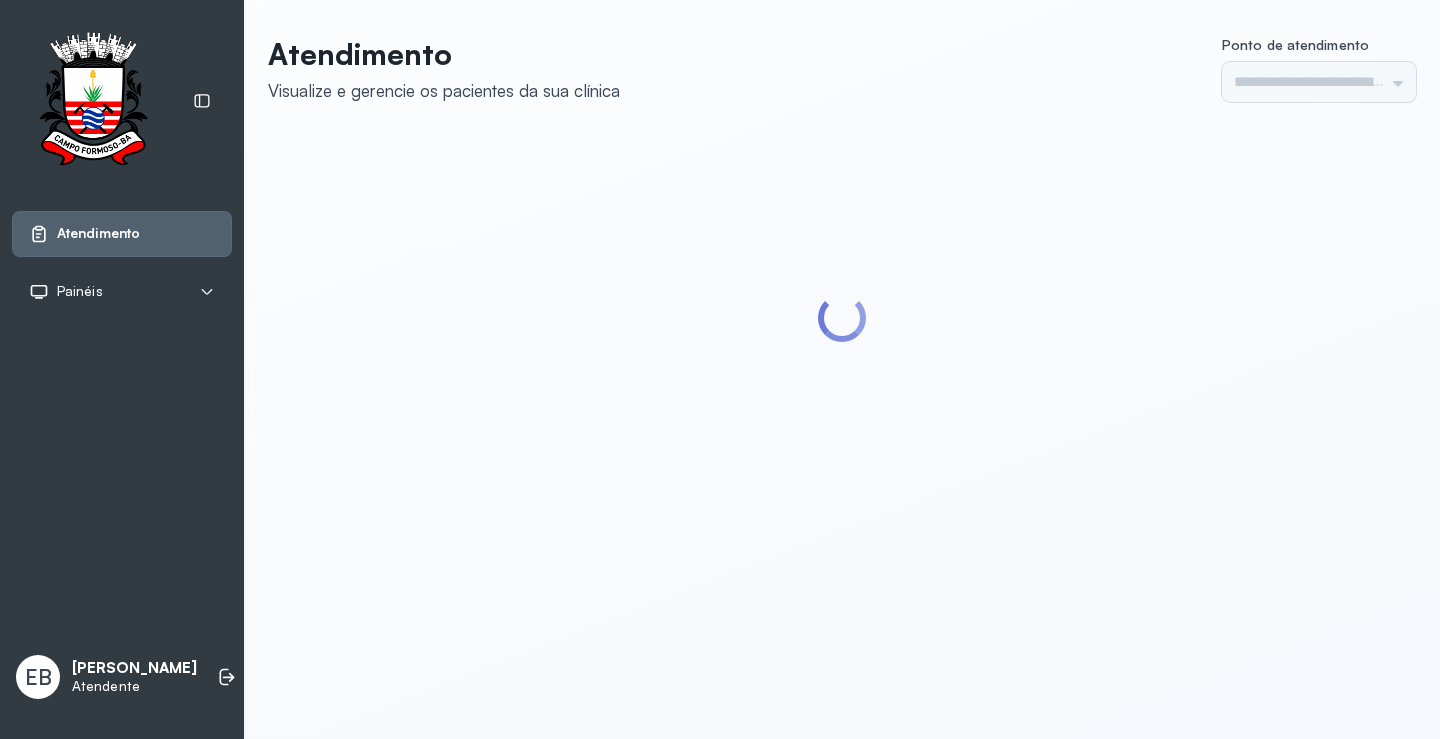 type on "*********" 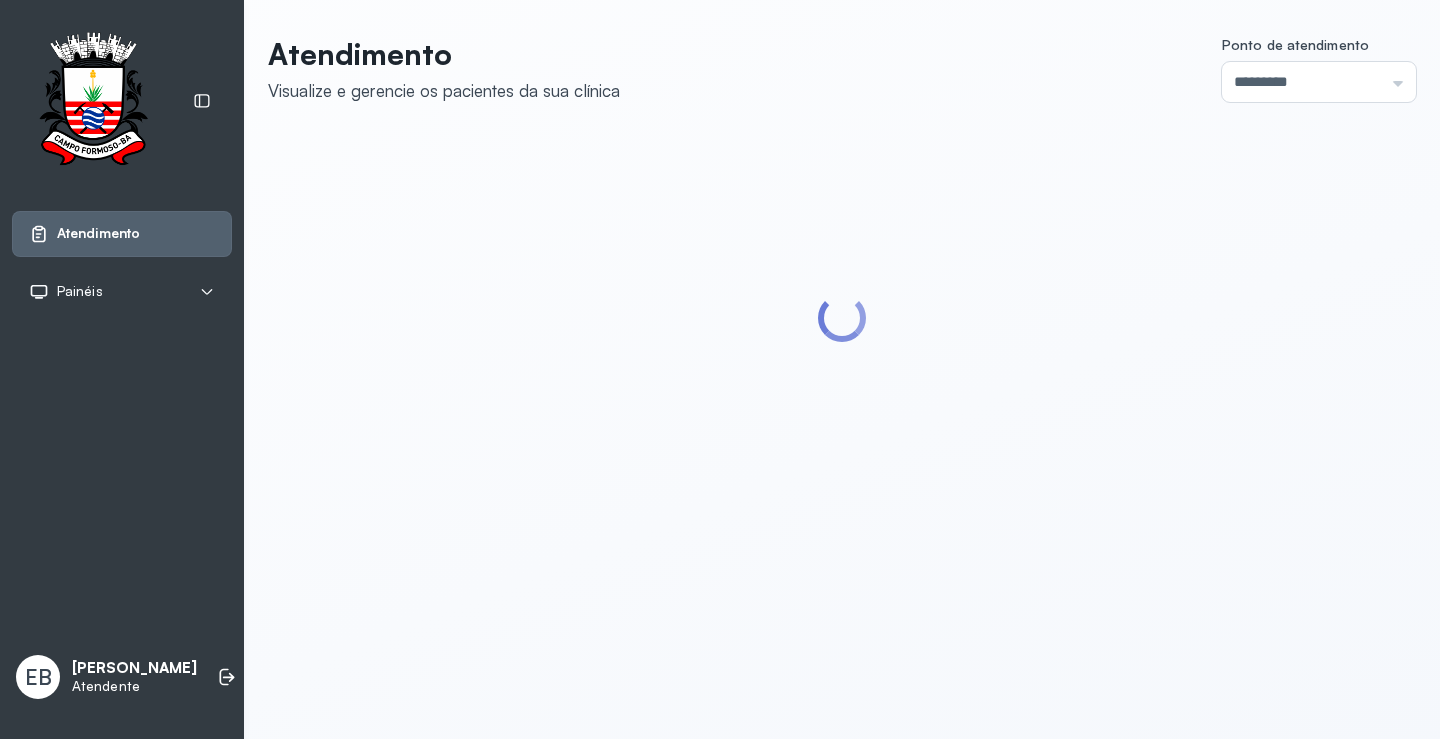 scroll, scrollTop: 0, scrollLeft: 0, axis: both 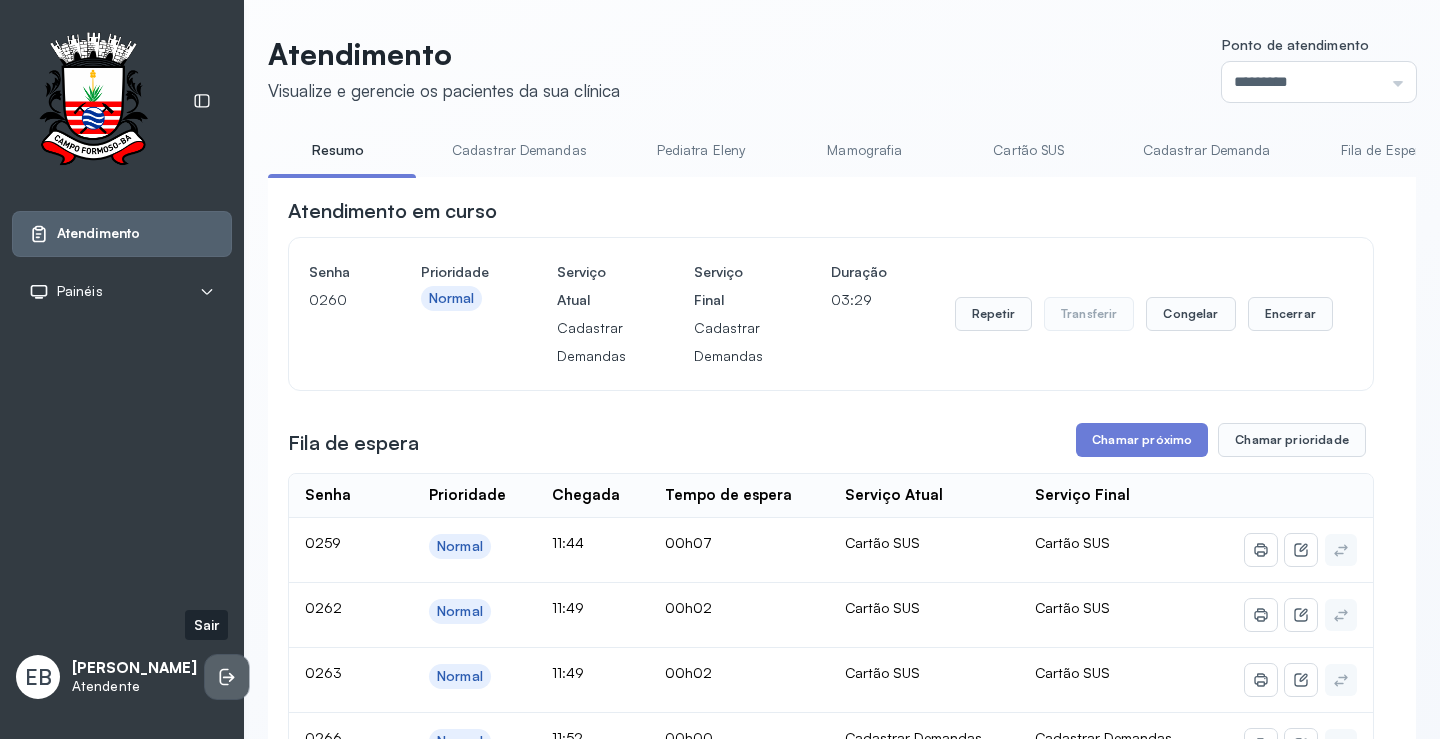 click 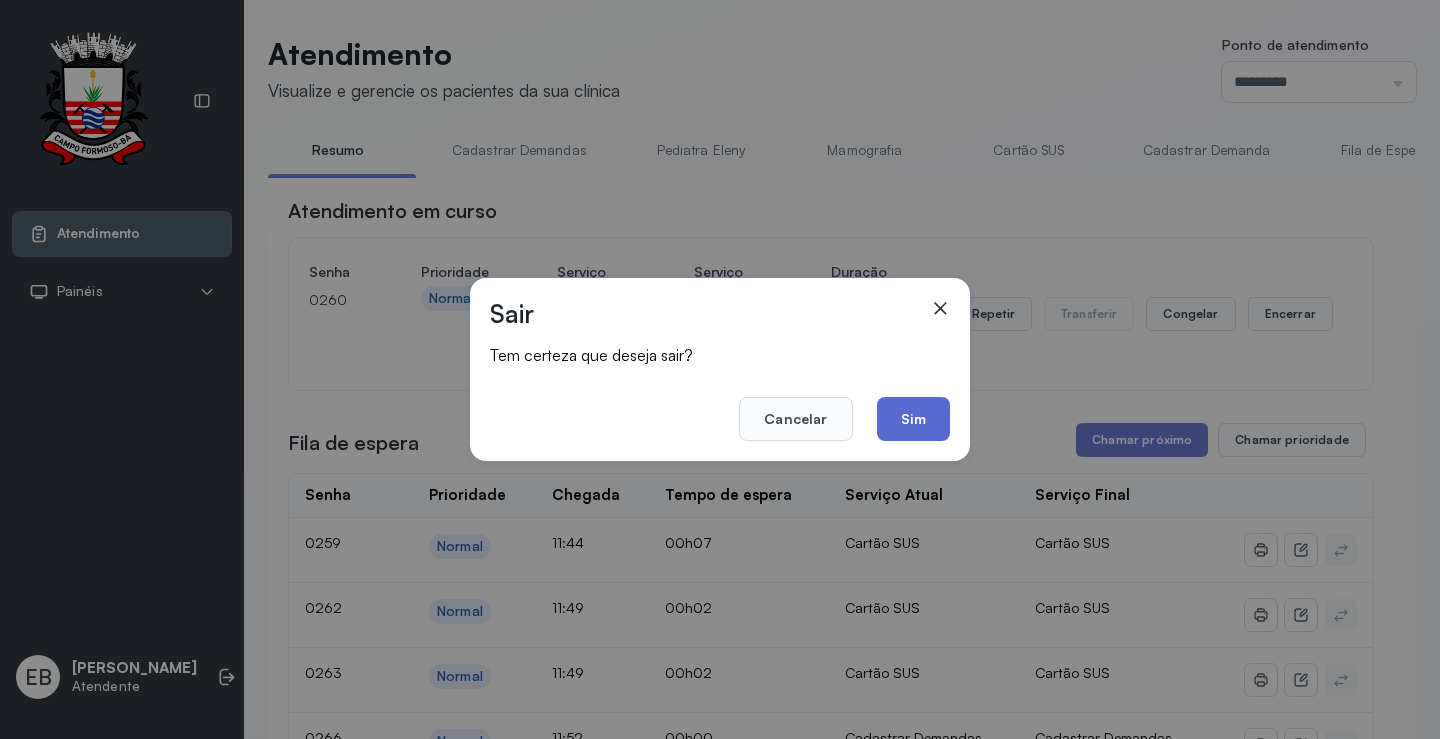 click on "Sim" 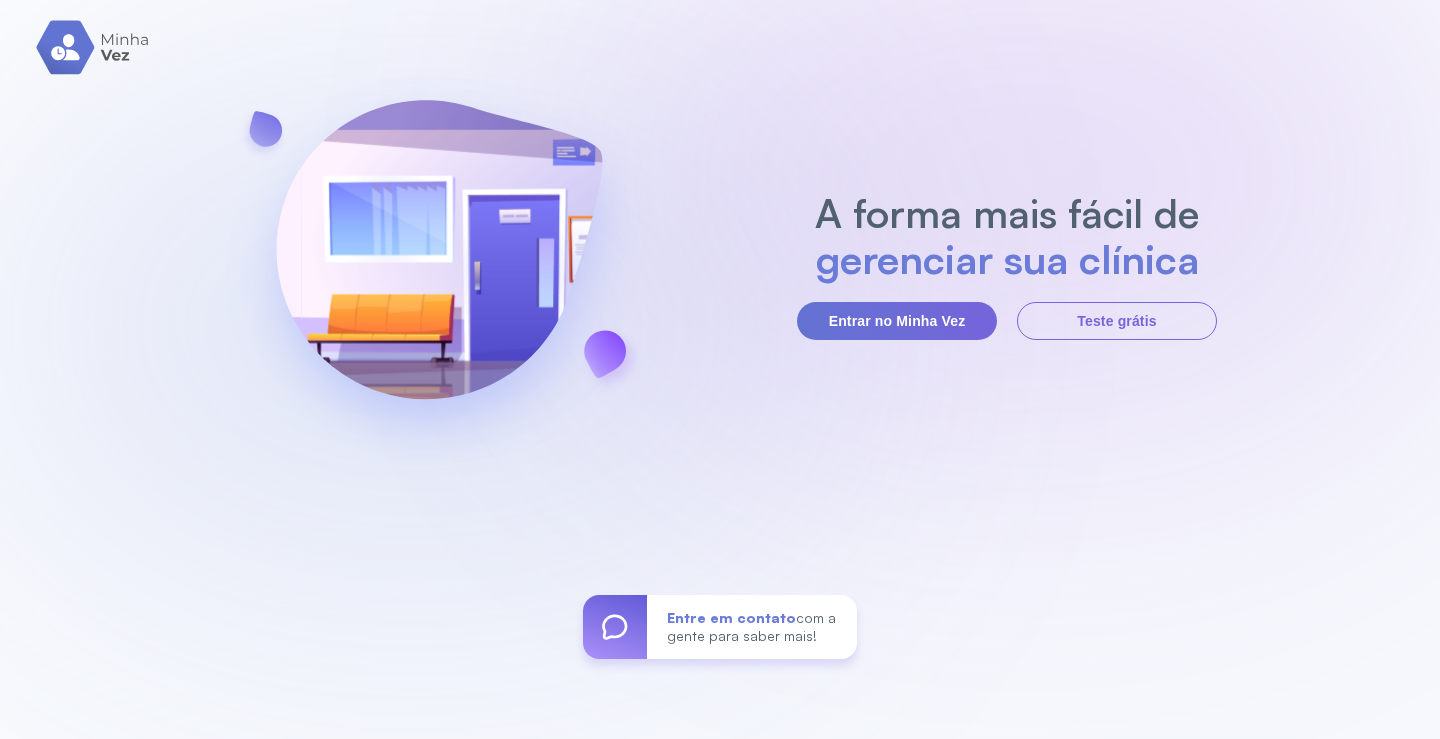 scroll, scrollTop: 0, scrollLeft: 0, axis: both 